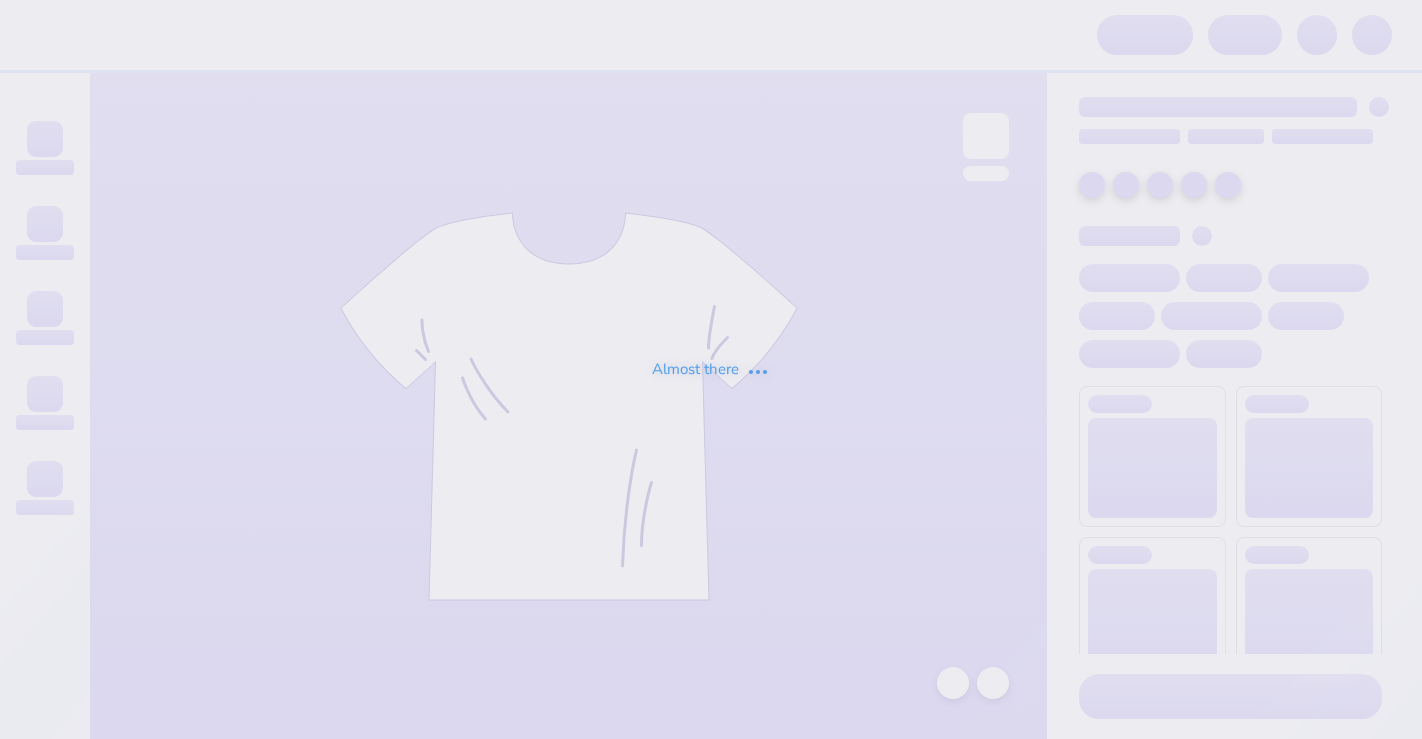 scroll, scrollTop: 0, scrollLeft: 0, axis: both 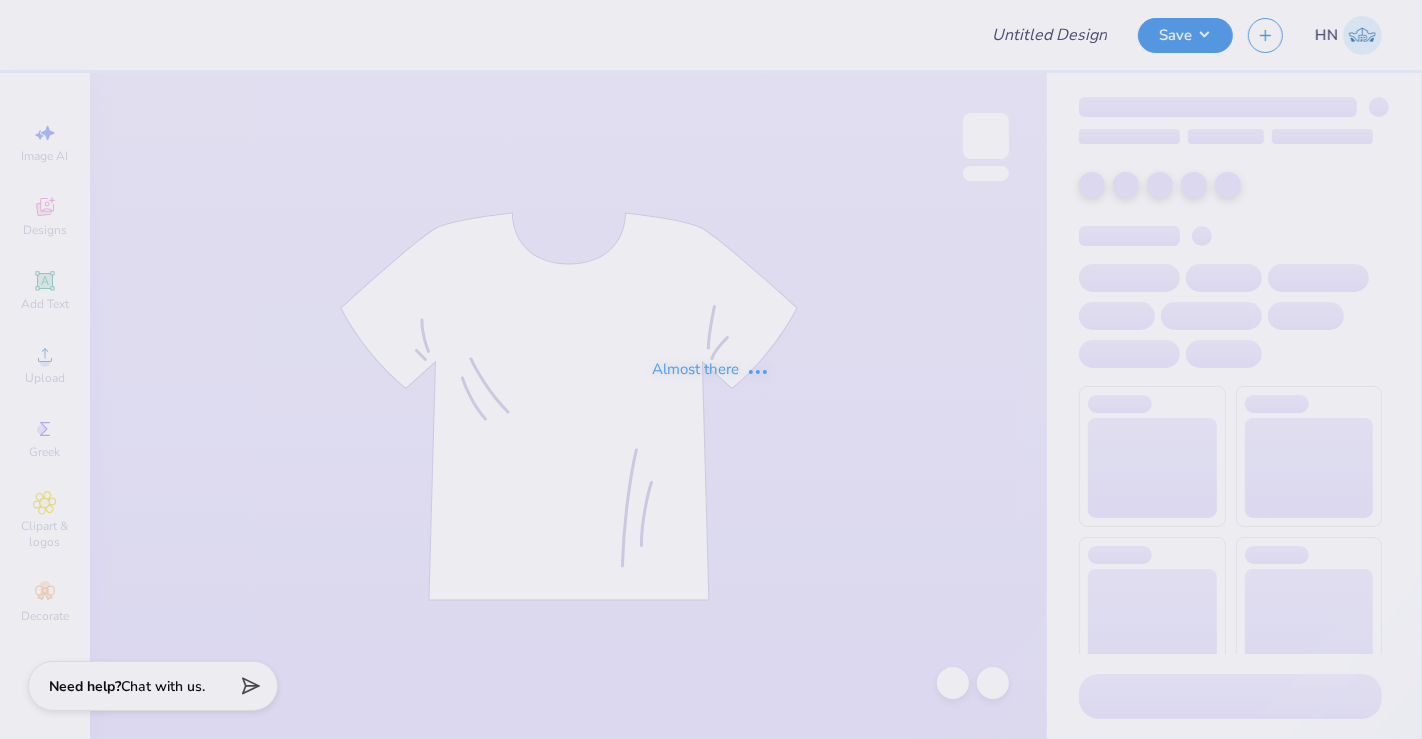 type on "Columbia Korean Festival Shirts!" 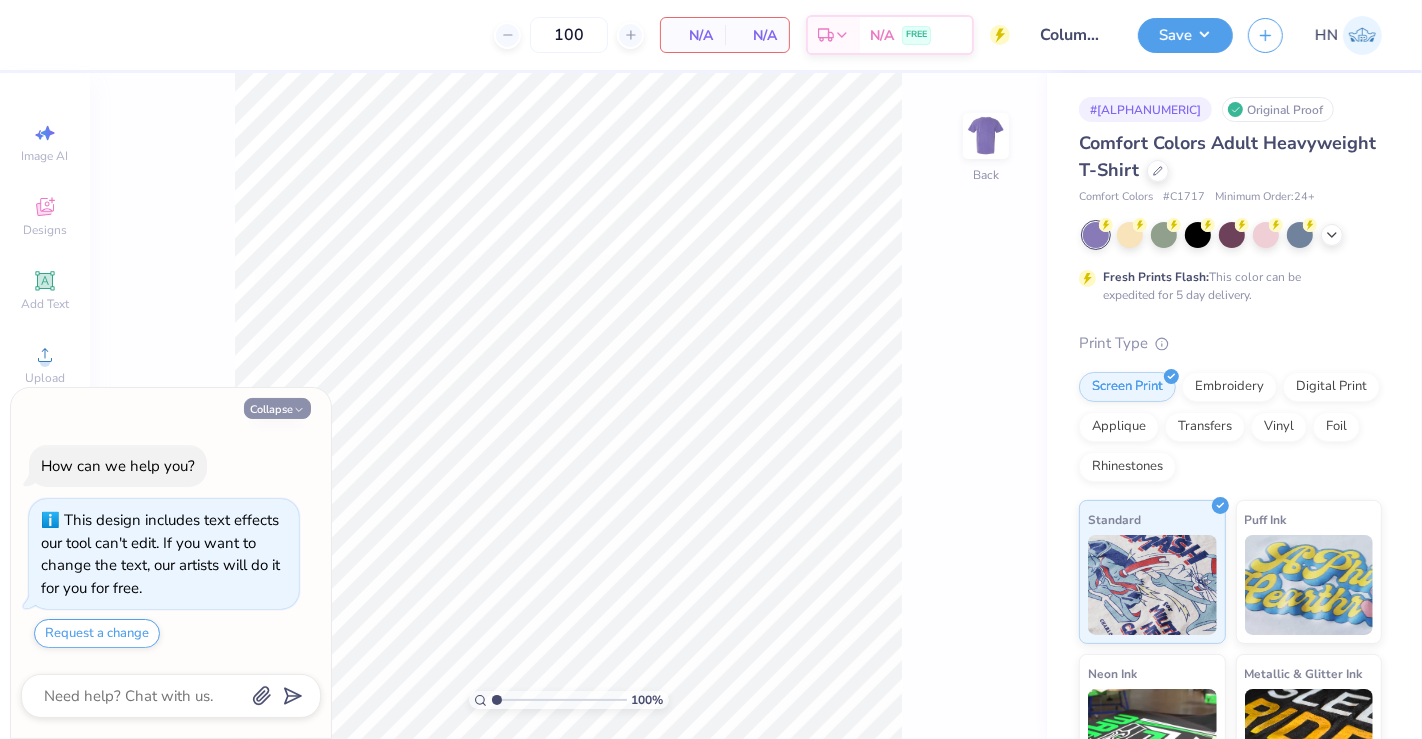 click on "Collapse" at bounding box center (277, 408) 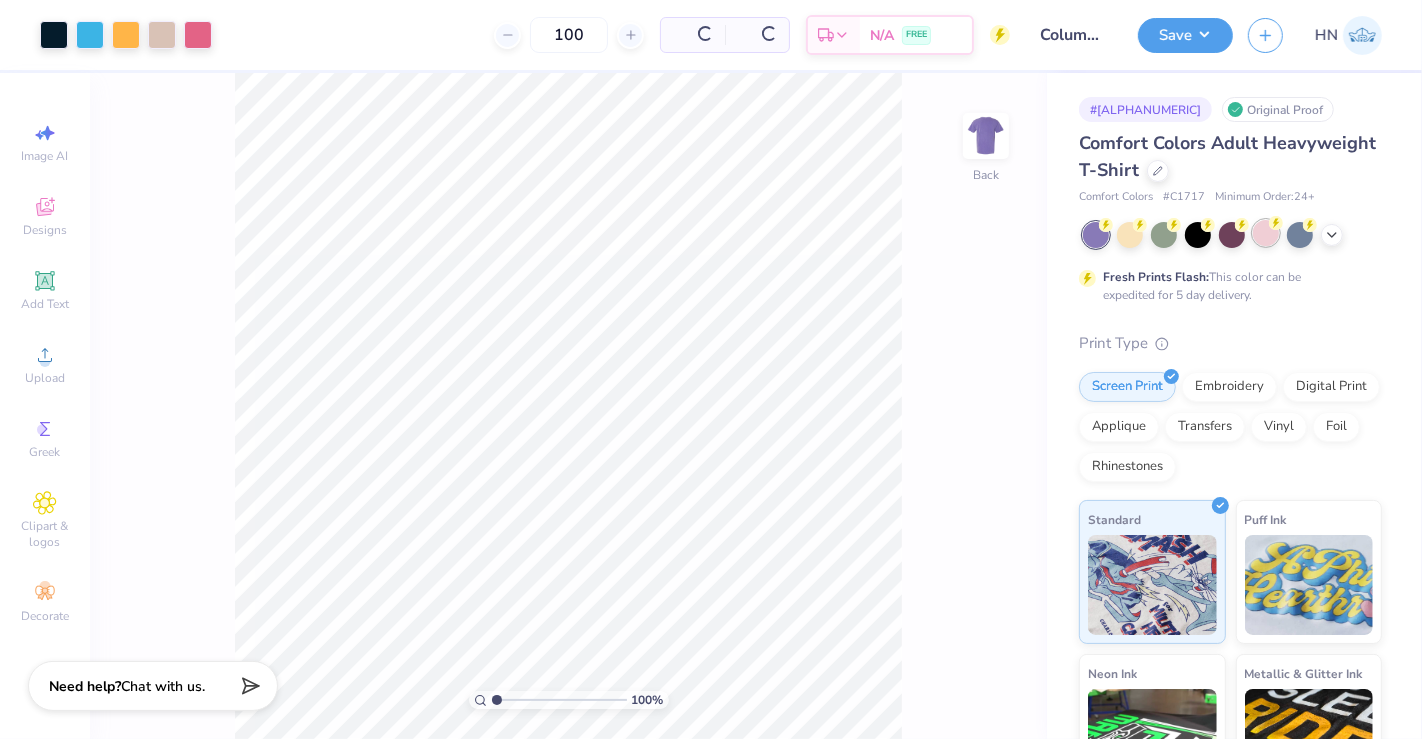 click at bounding box center [1266, 233] 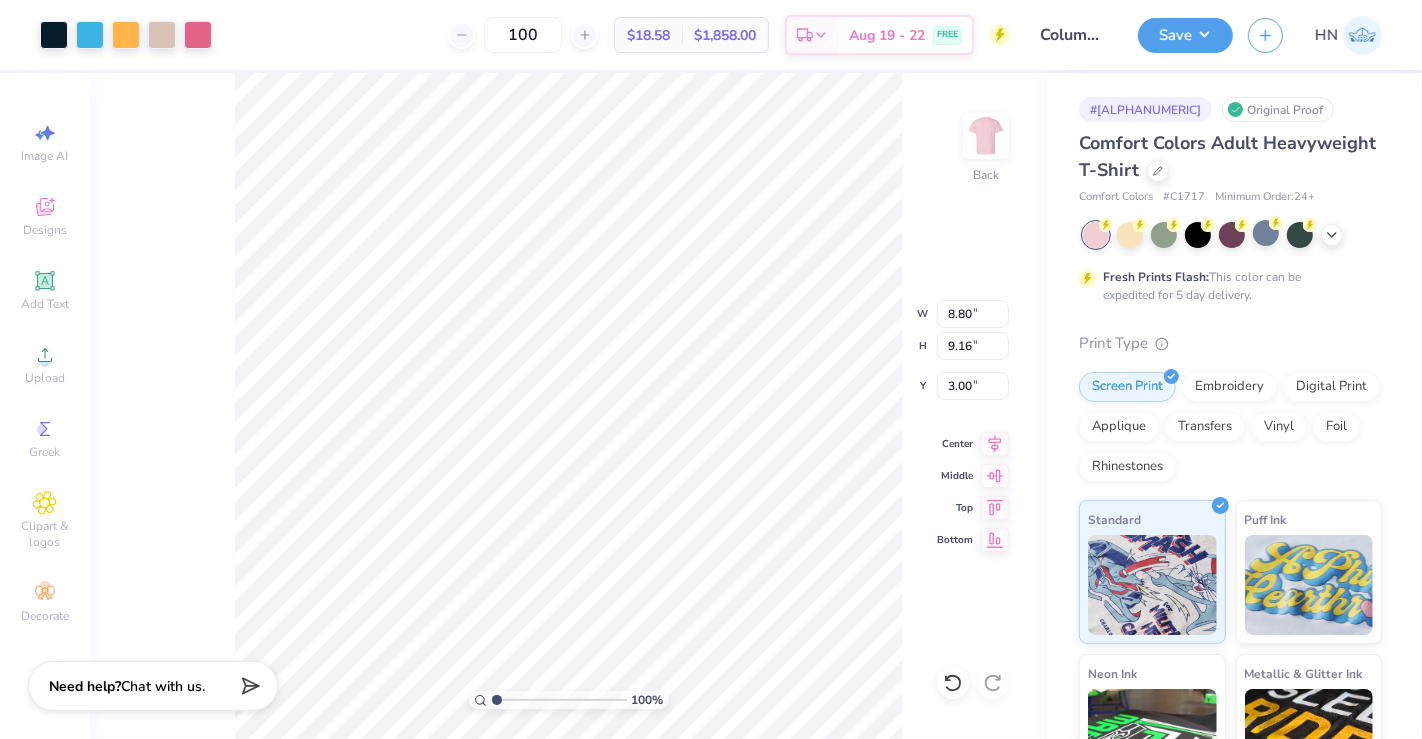 type on "8.80" 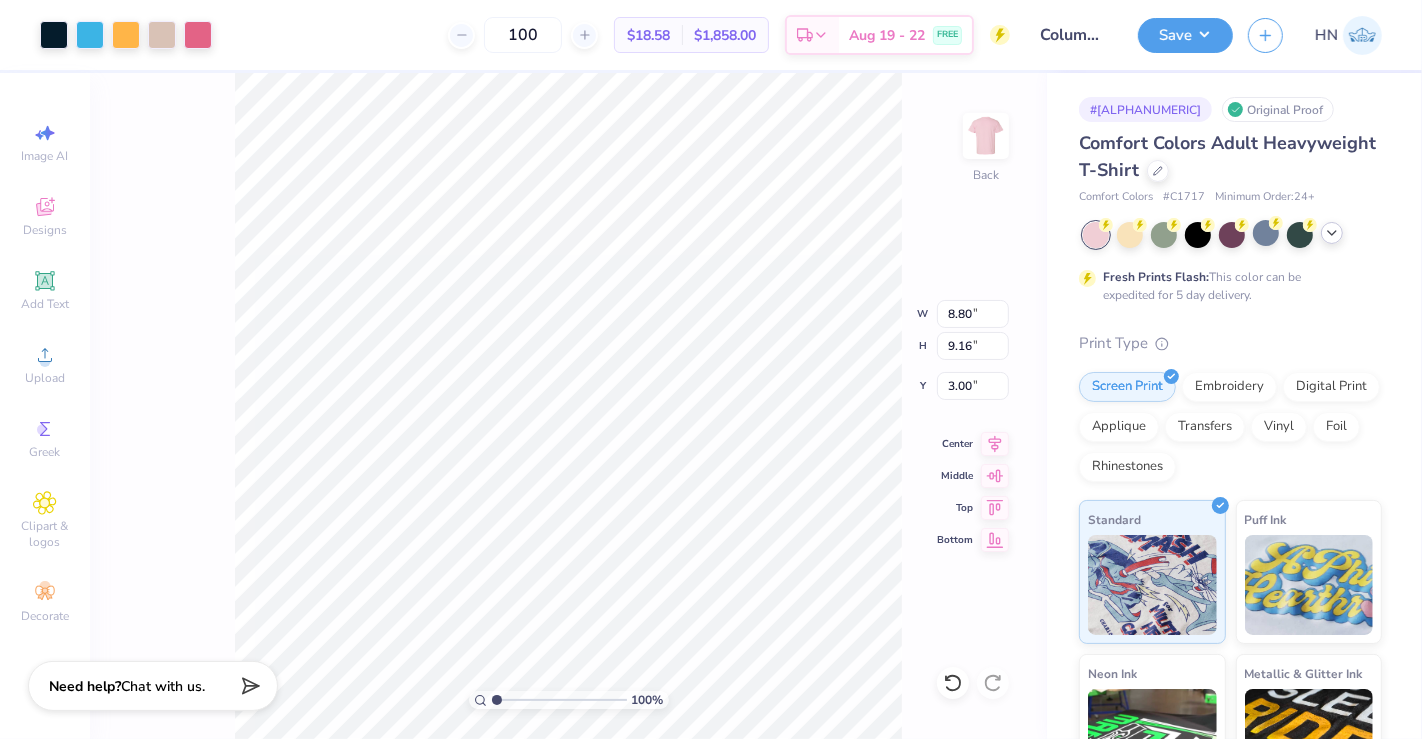 click 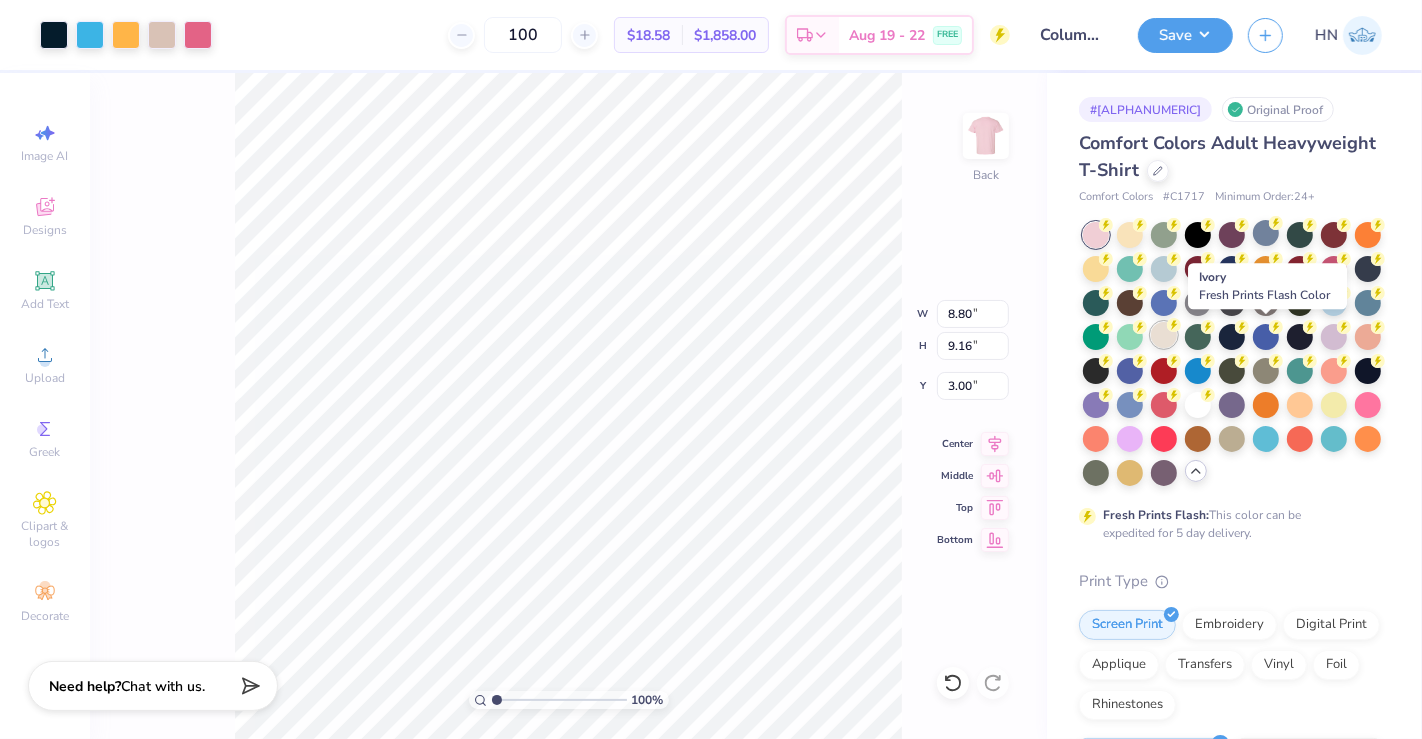 click at bounding box center (1164, 335) 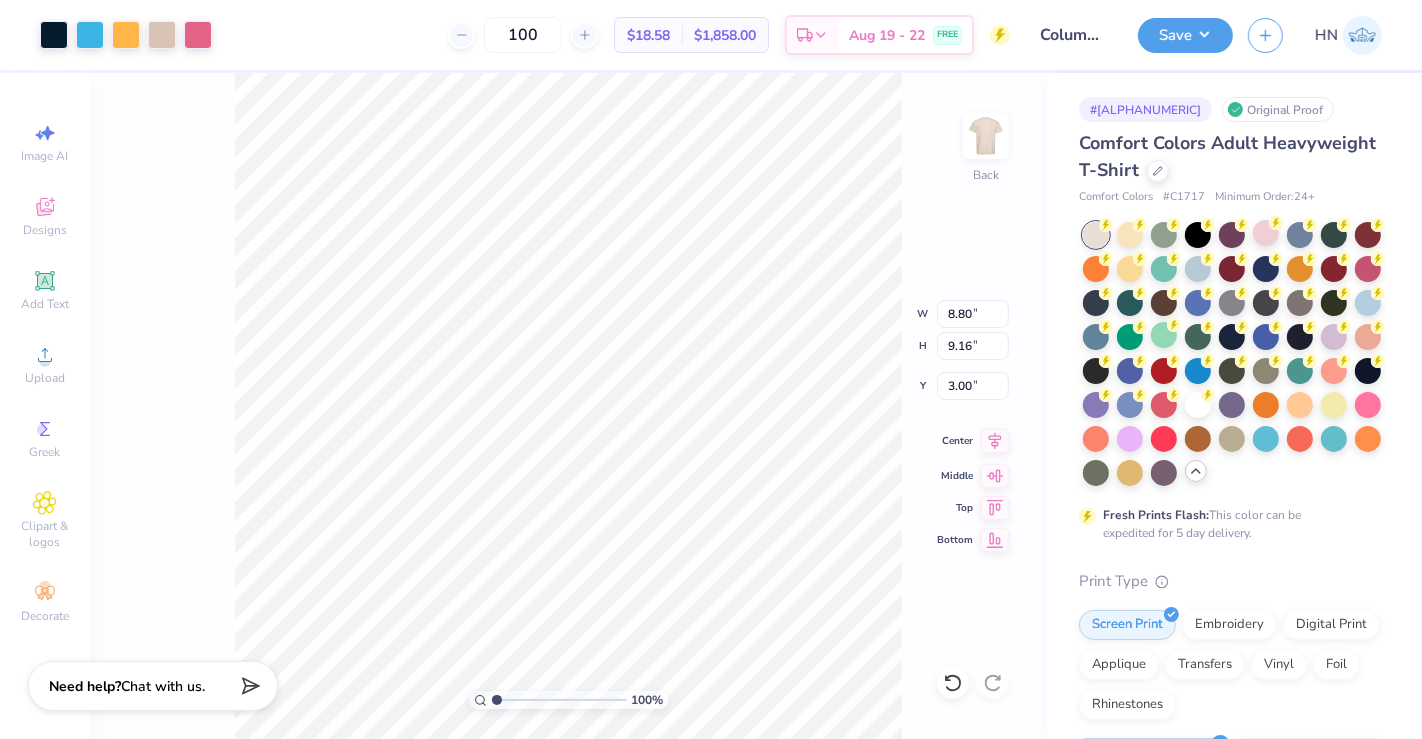click 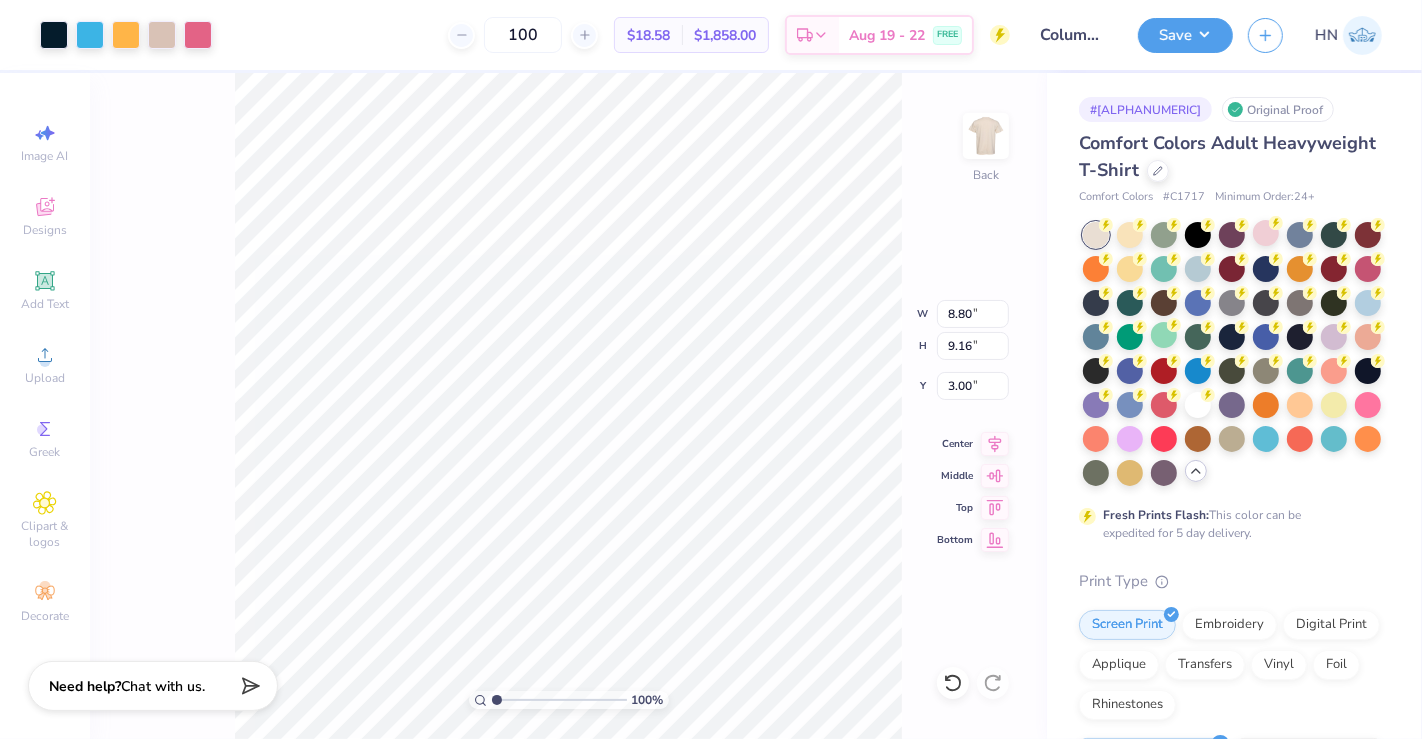 type on "9.83" 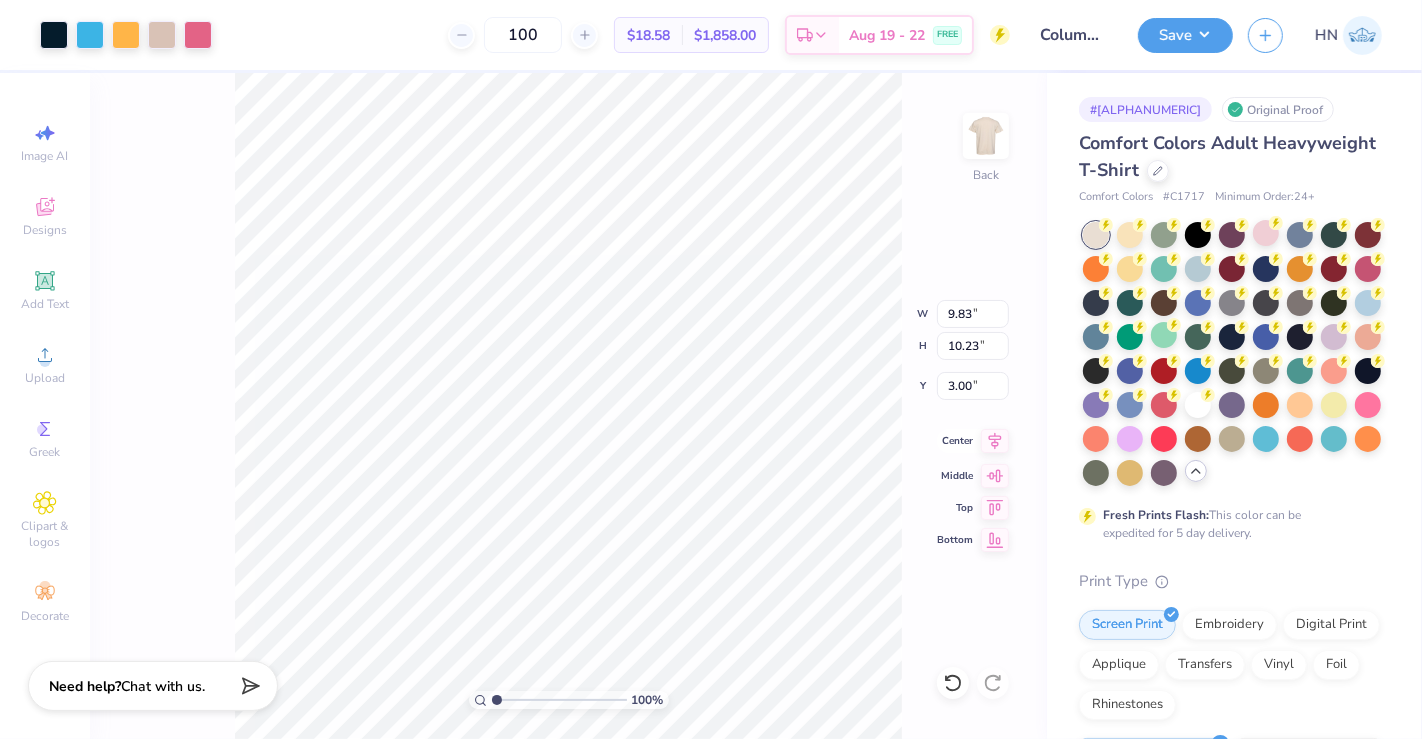 click 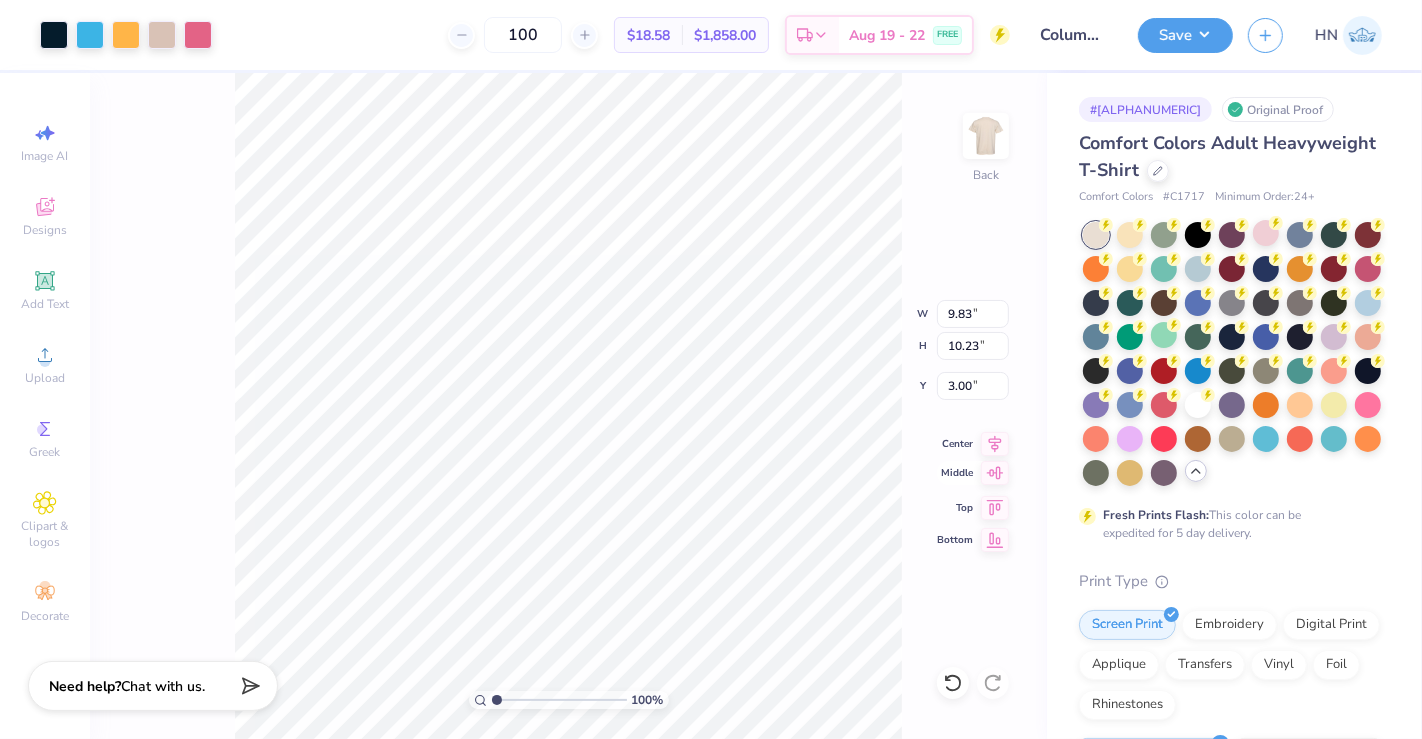 type on "9.26" 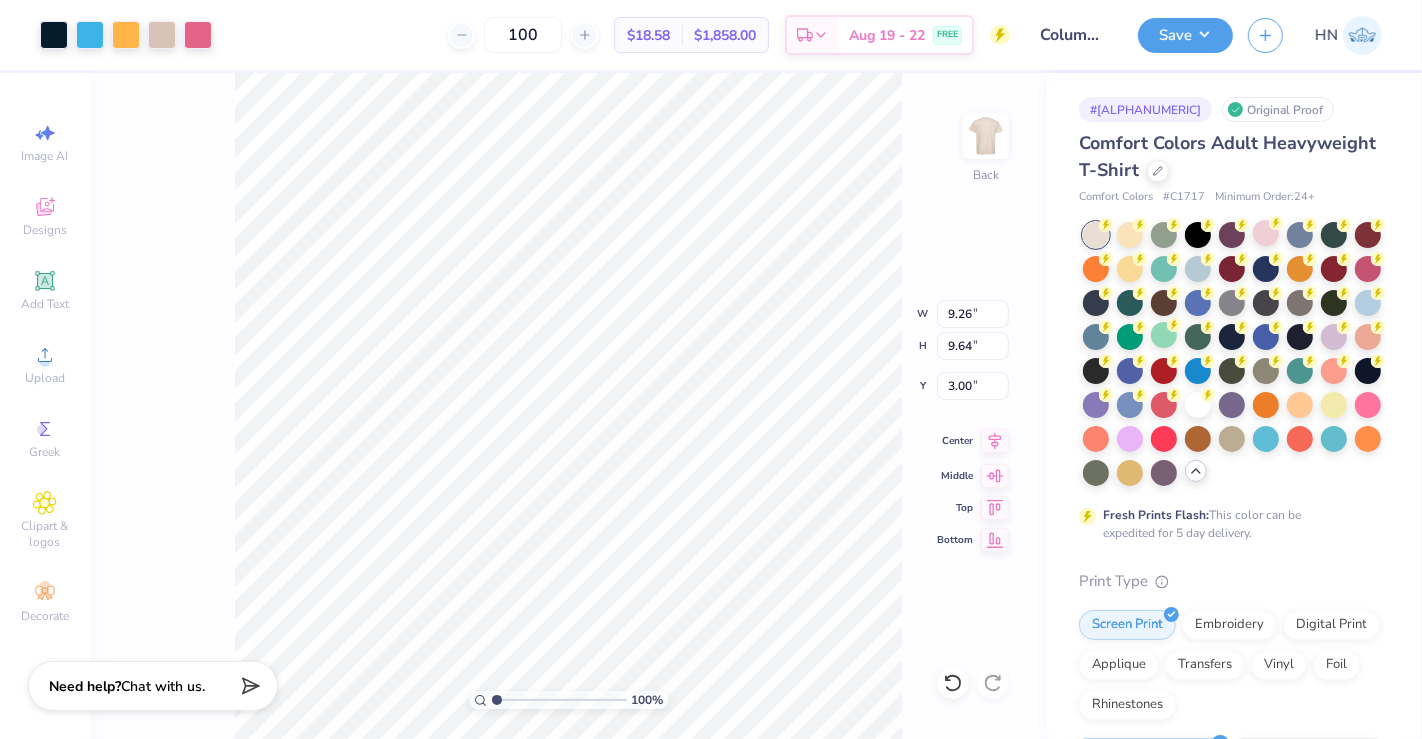 click 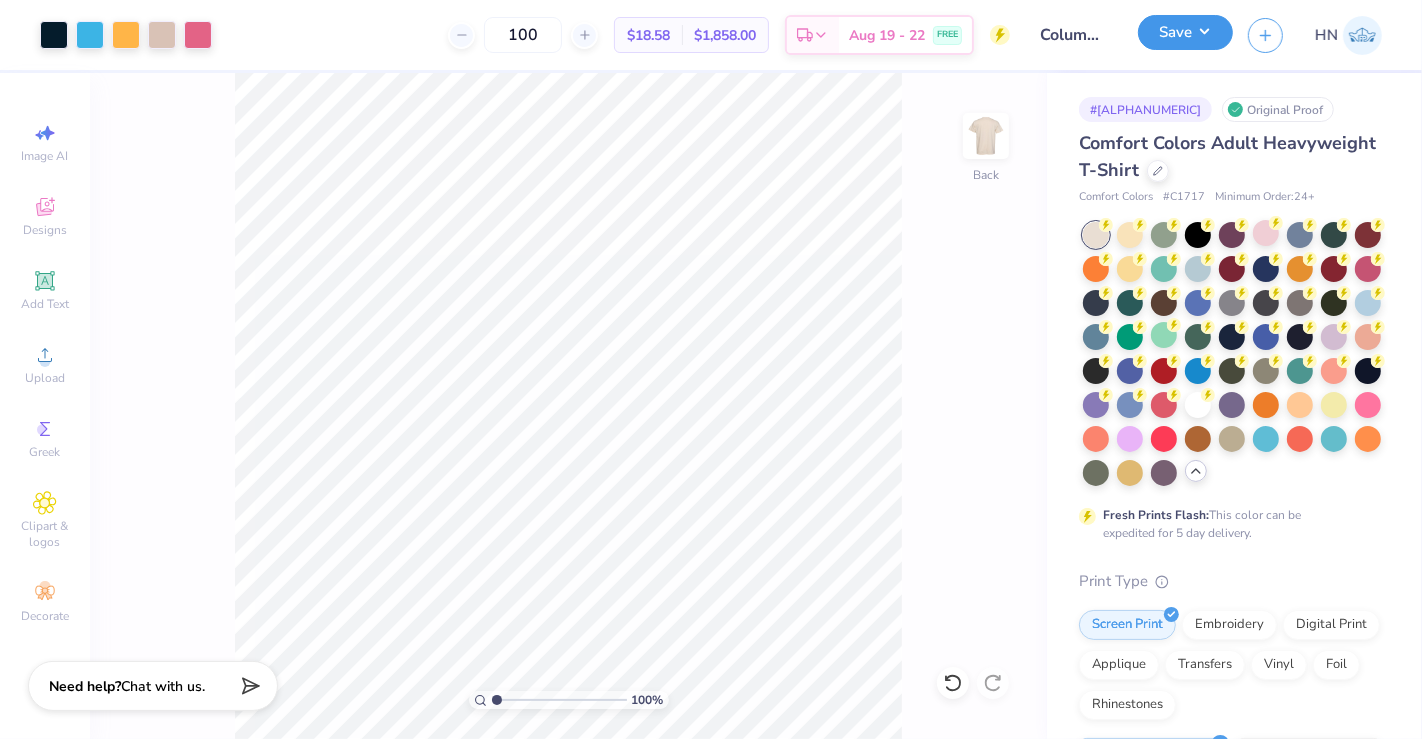 click on "Save" at bounding box center [1185, 32] 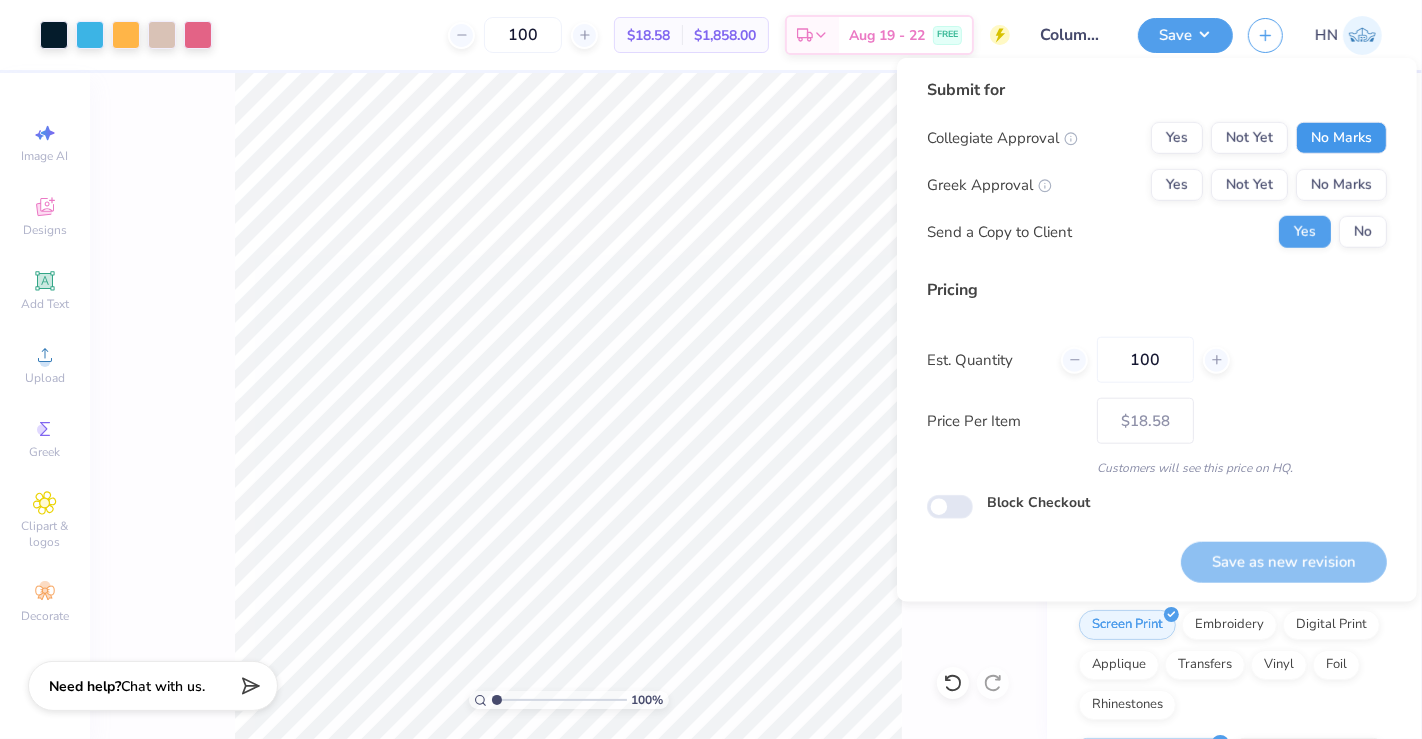 click on "No Marks" at bounding box center (1341, 138) 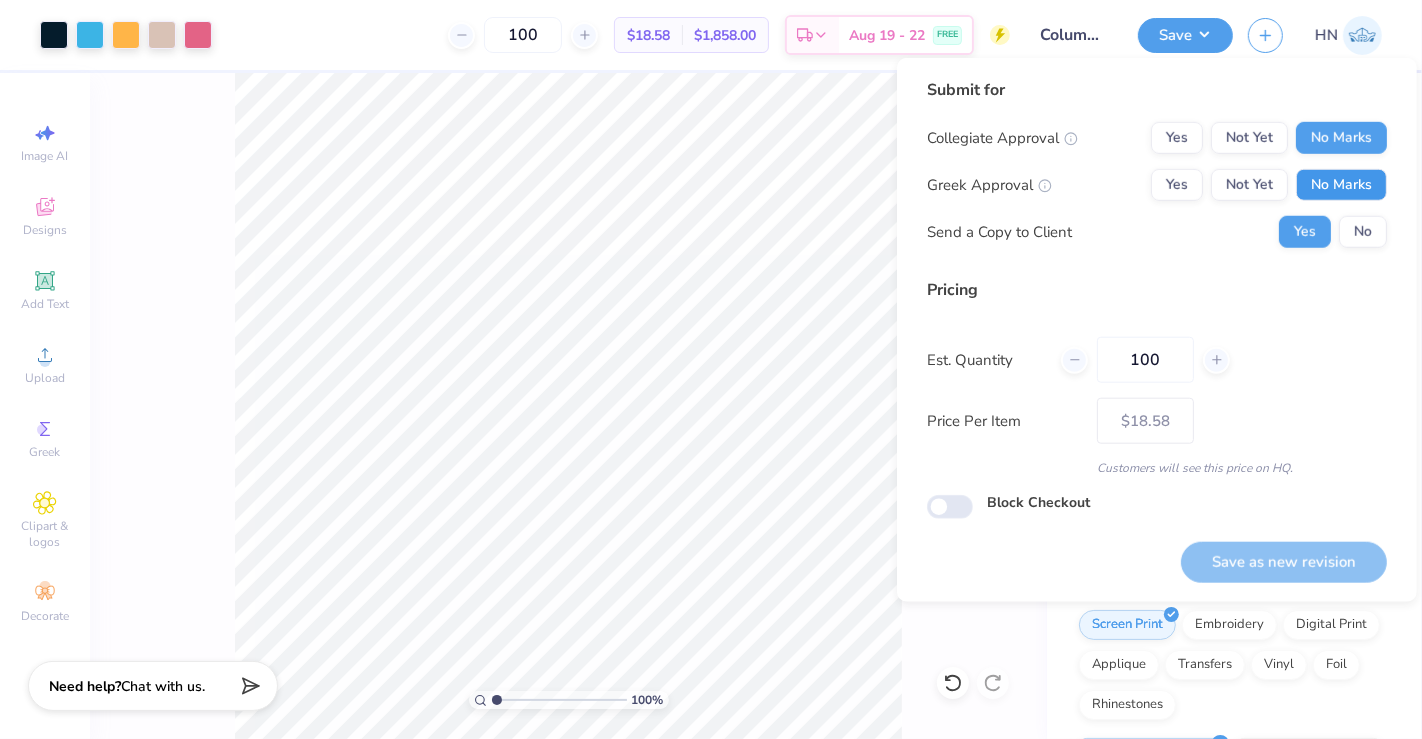 click on "No Marks" at bounding box center [1341, 185] 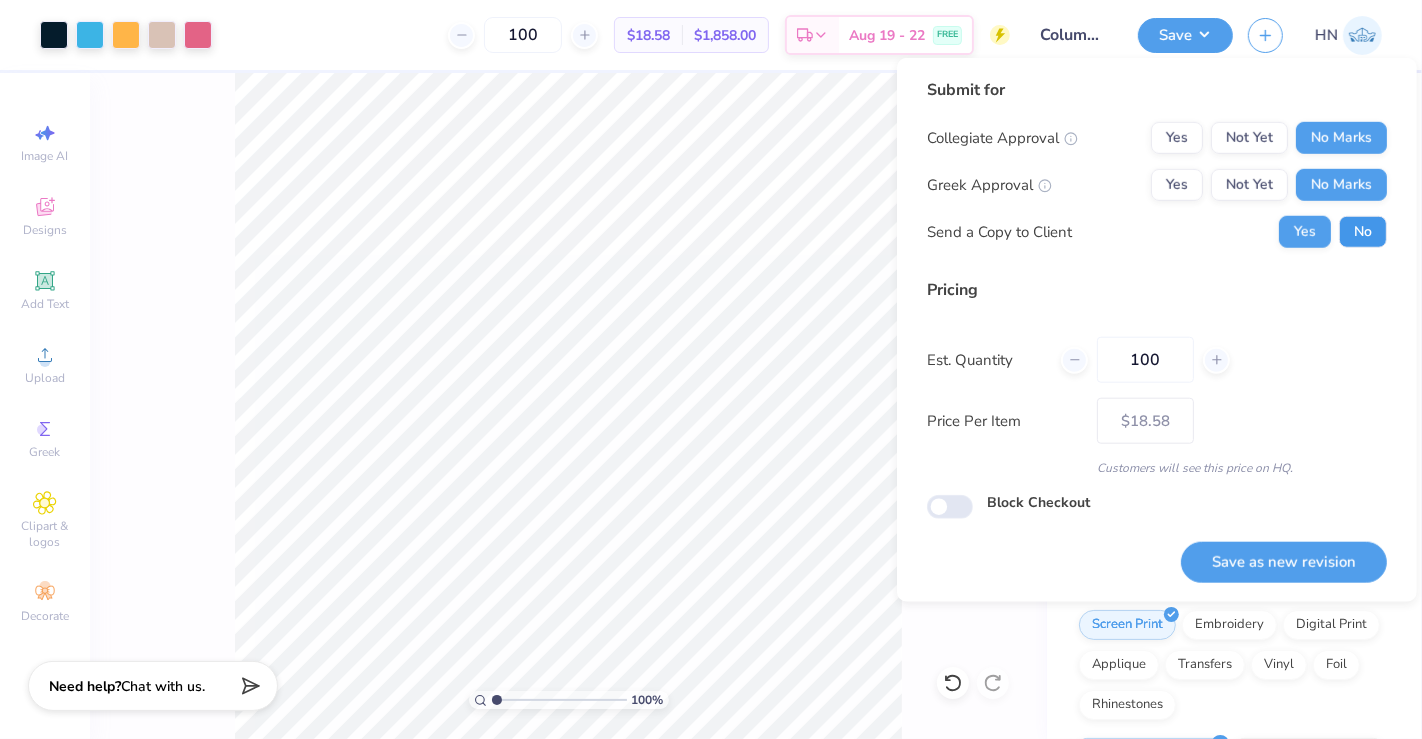 click on "No" at bounding box center [1363, 232] 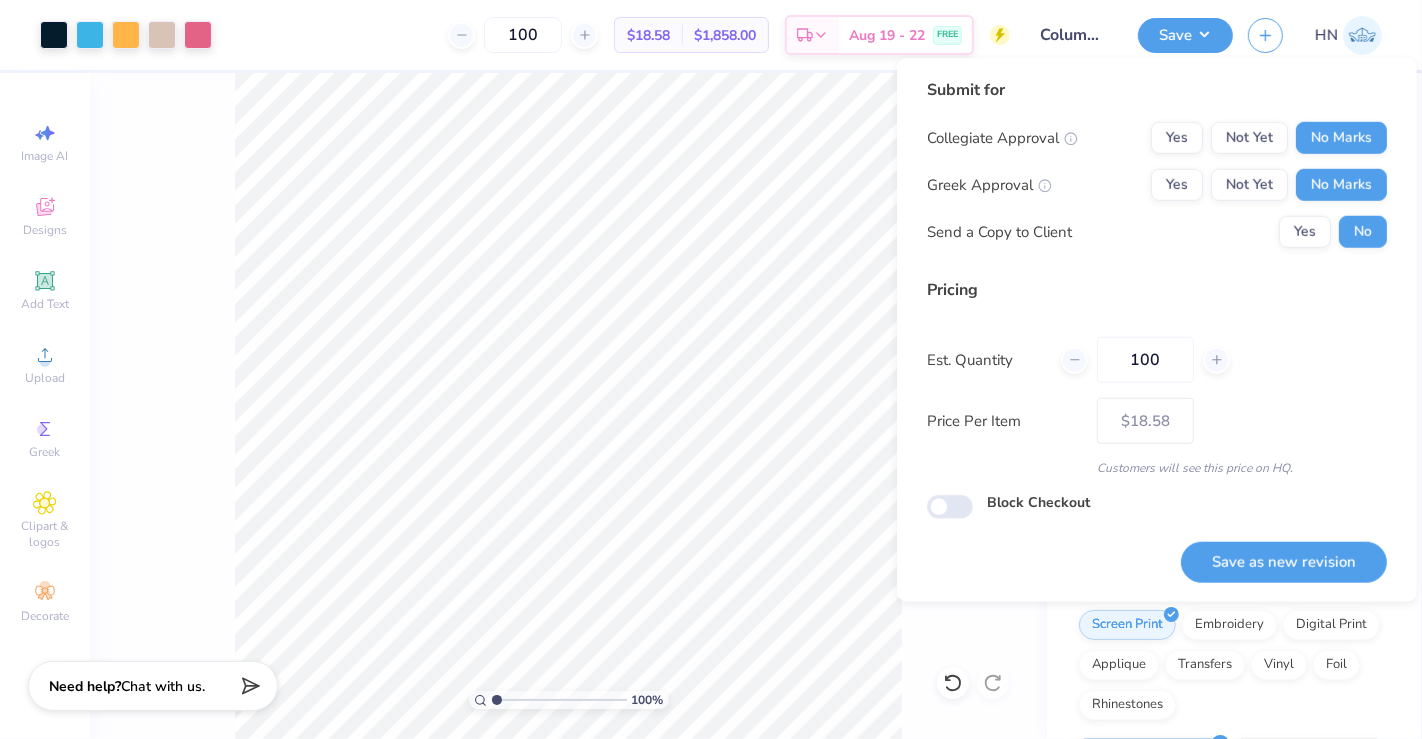 click on "Save as new revision" at bounding box center [1284, 562] 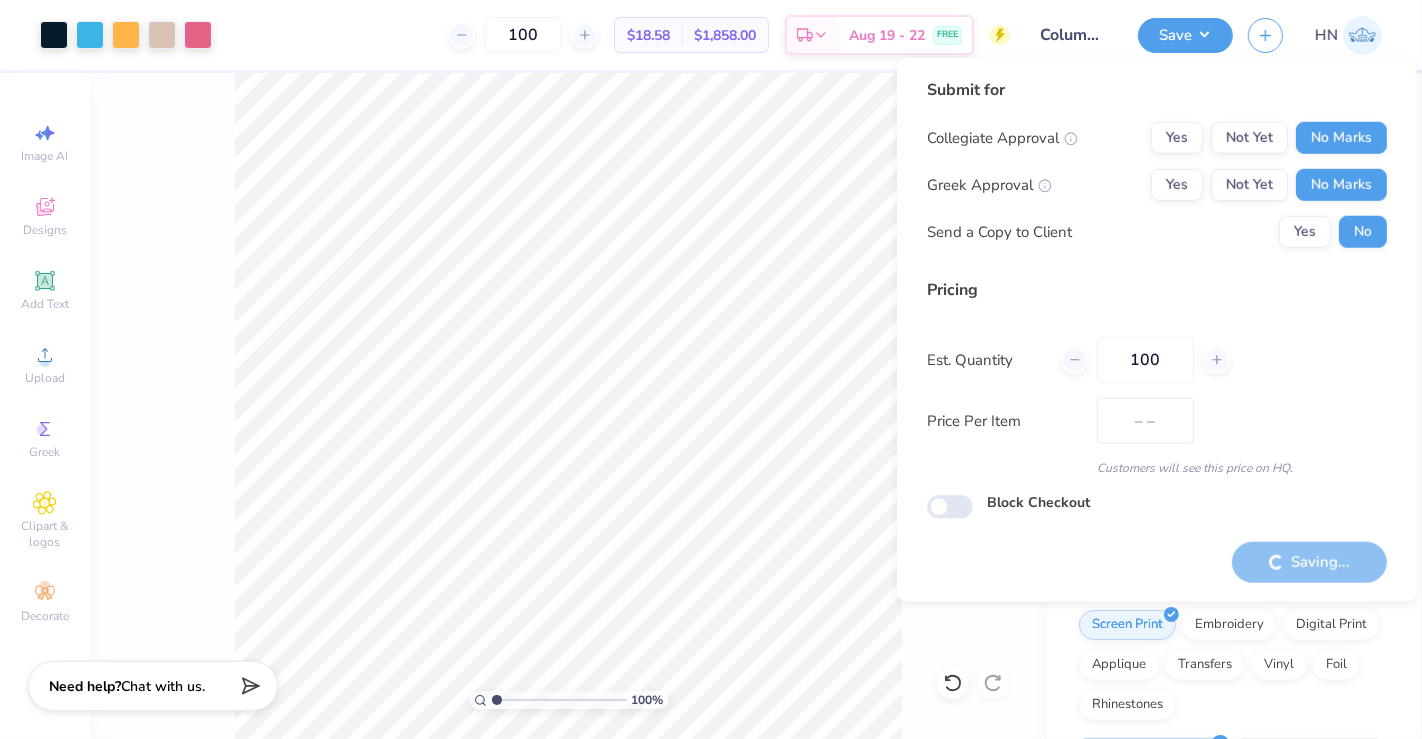 type on "$18.58" 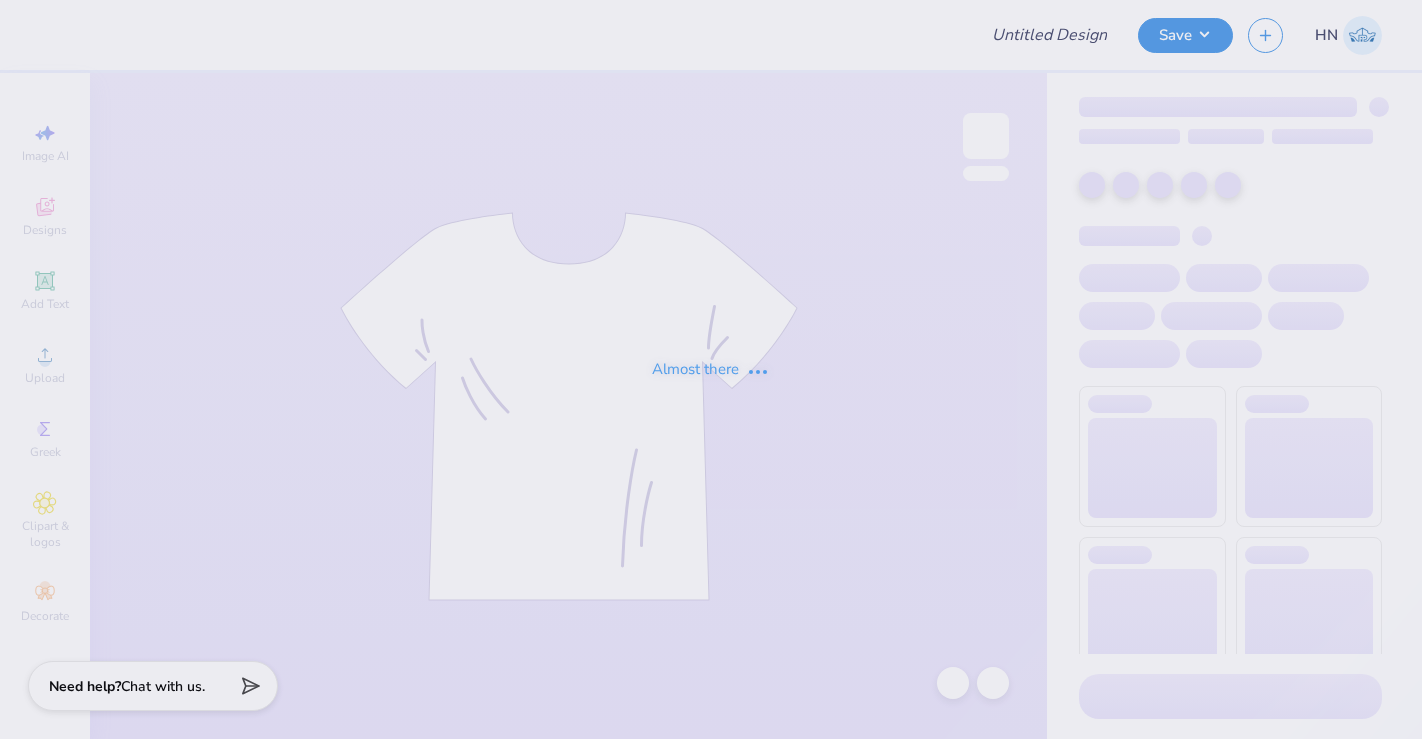 scroll, scrollTop: 0, scrollLeft: 0, axis: both 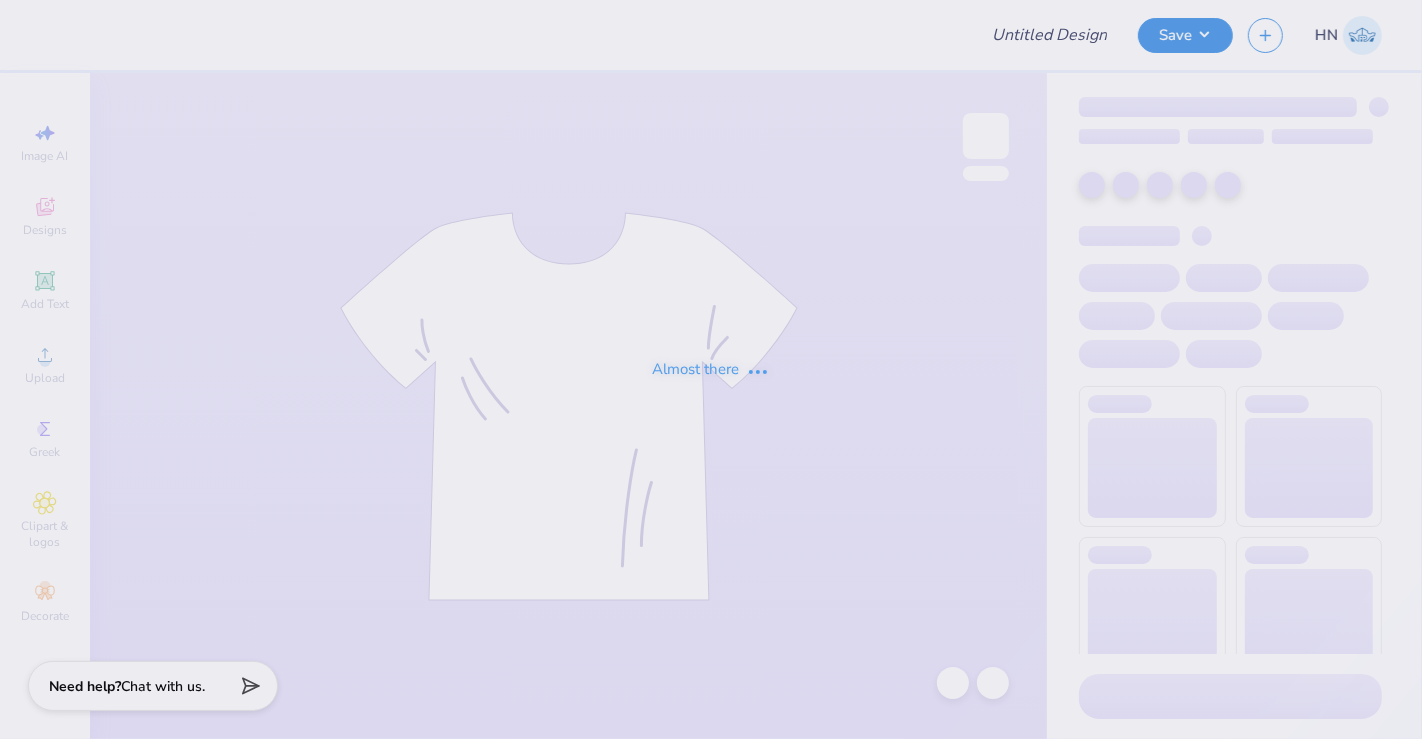 type on "Columbia Korean Festival Shirts!" 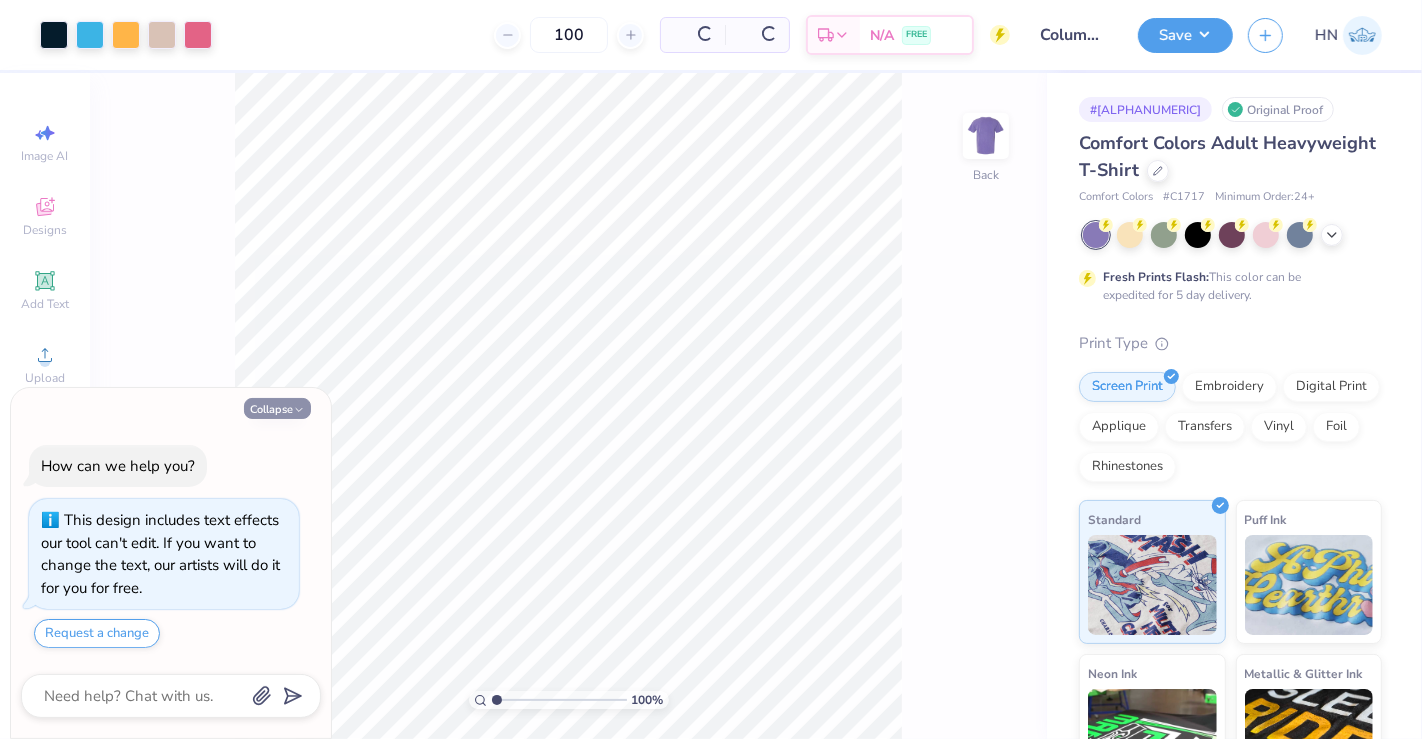 click on "Collapse" at bounding box center [277, 408] 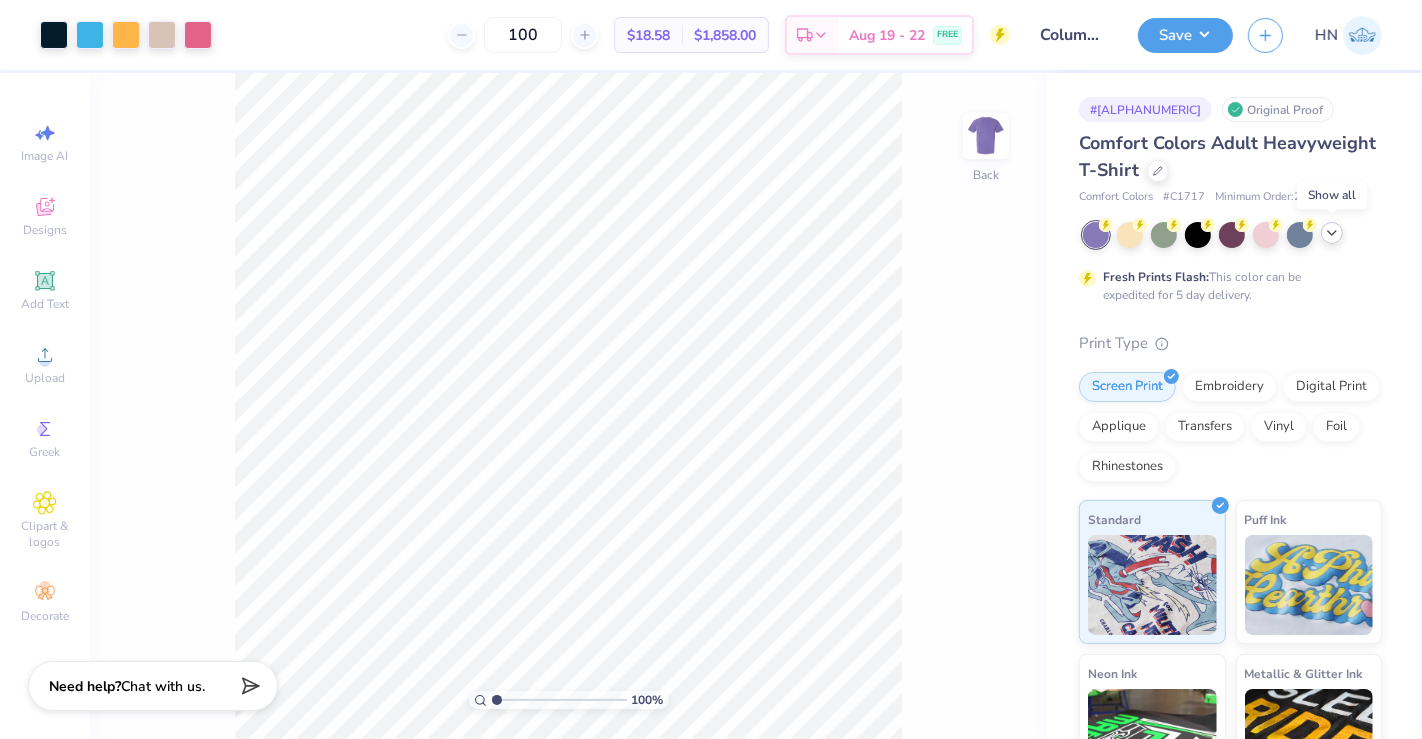 click 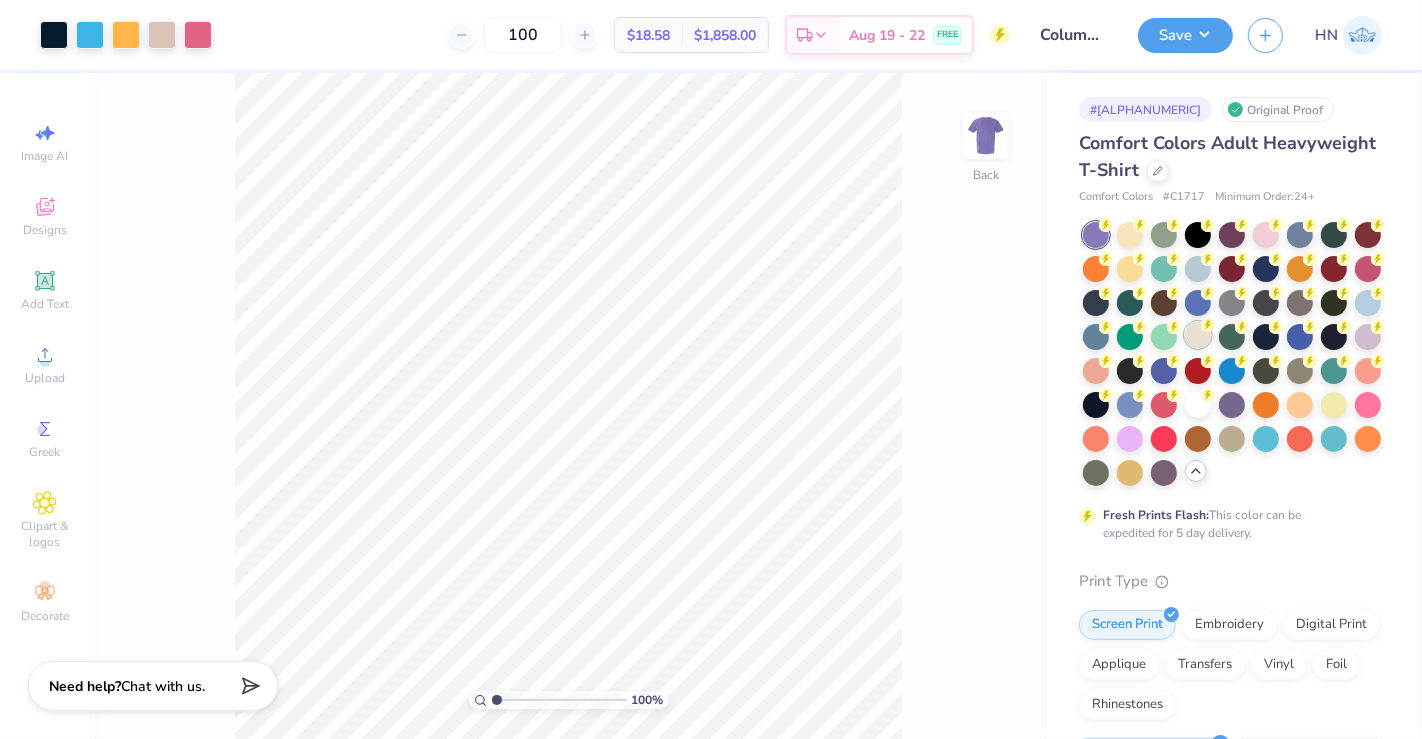 click at bounding box center [1198, 335] 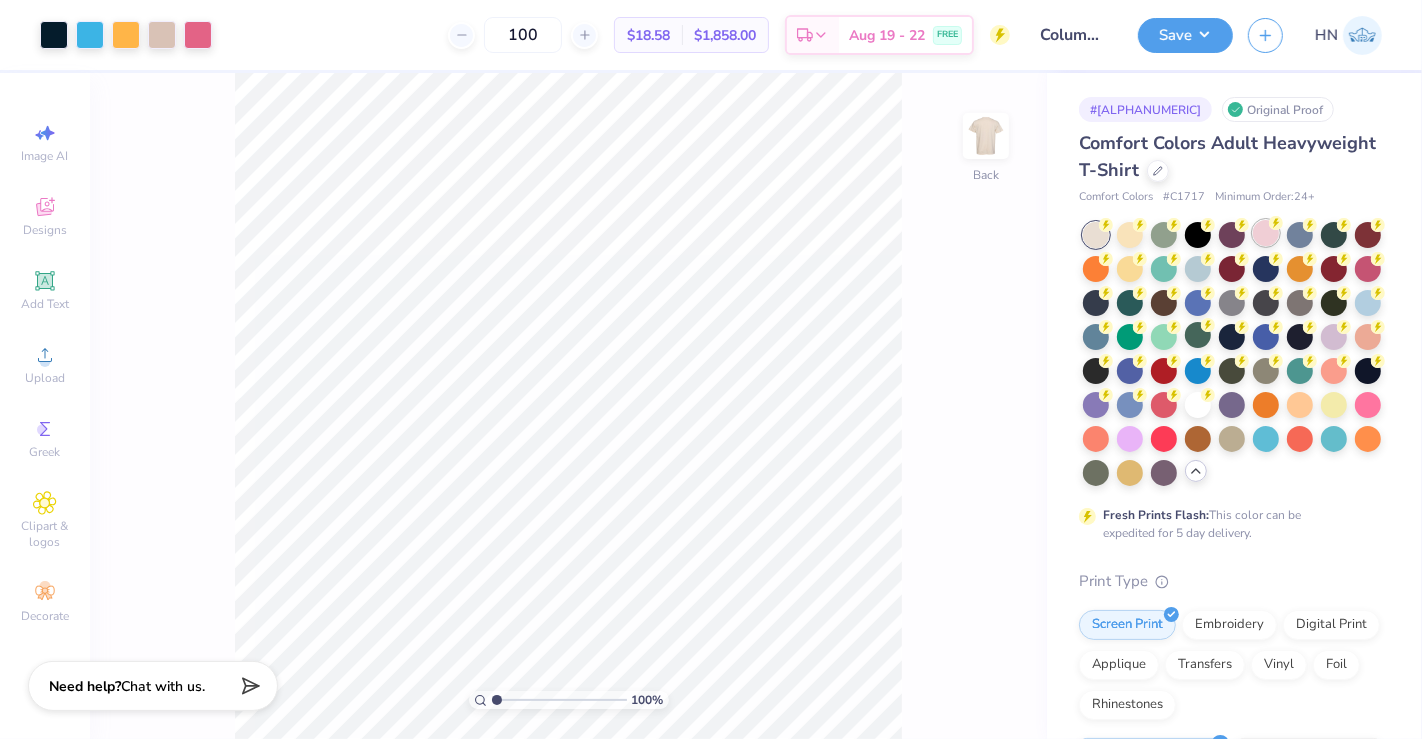 click at bounding box center [1266, 233] 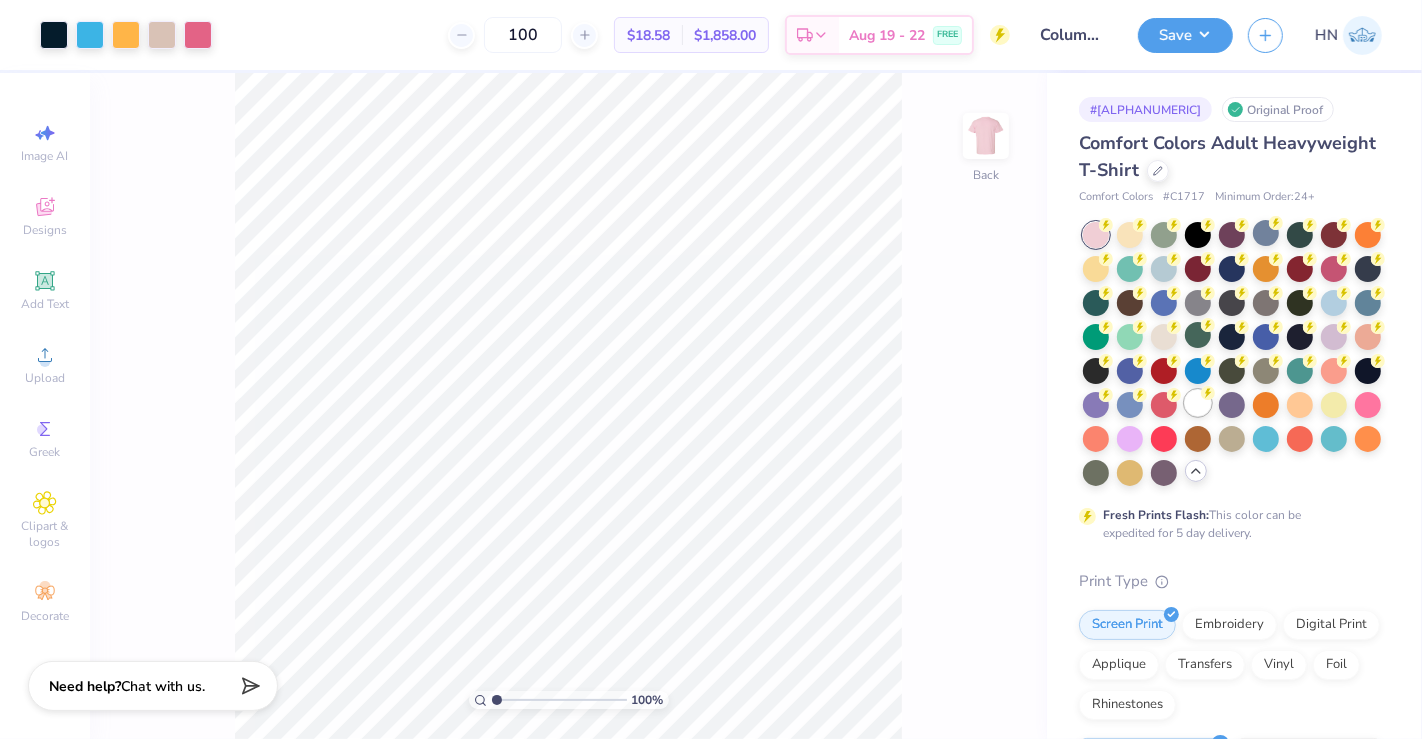 click at bounding box center (1198, 403) 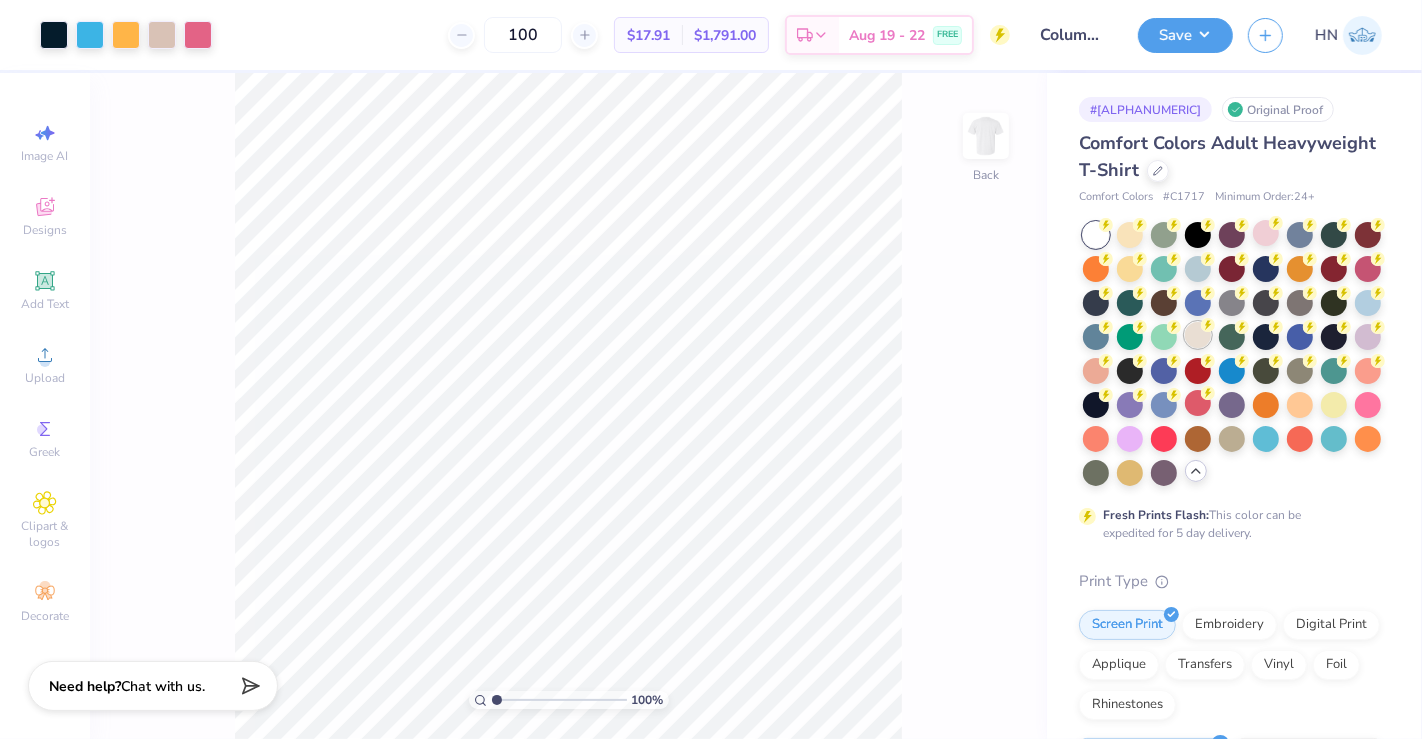 click at bounding box center [1198, 335] 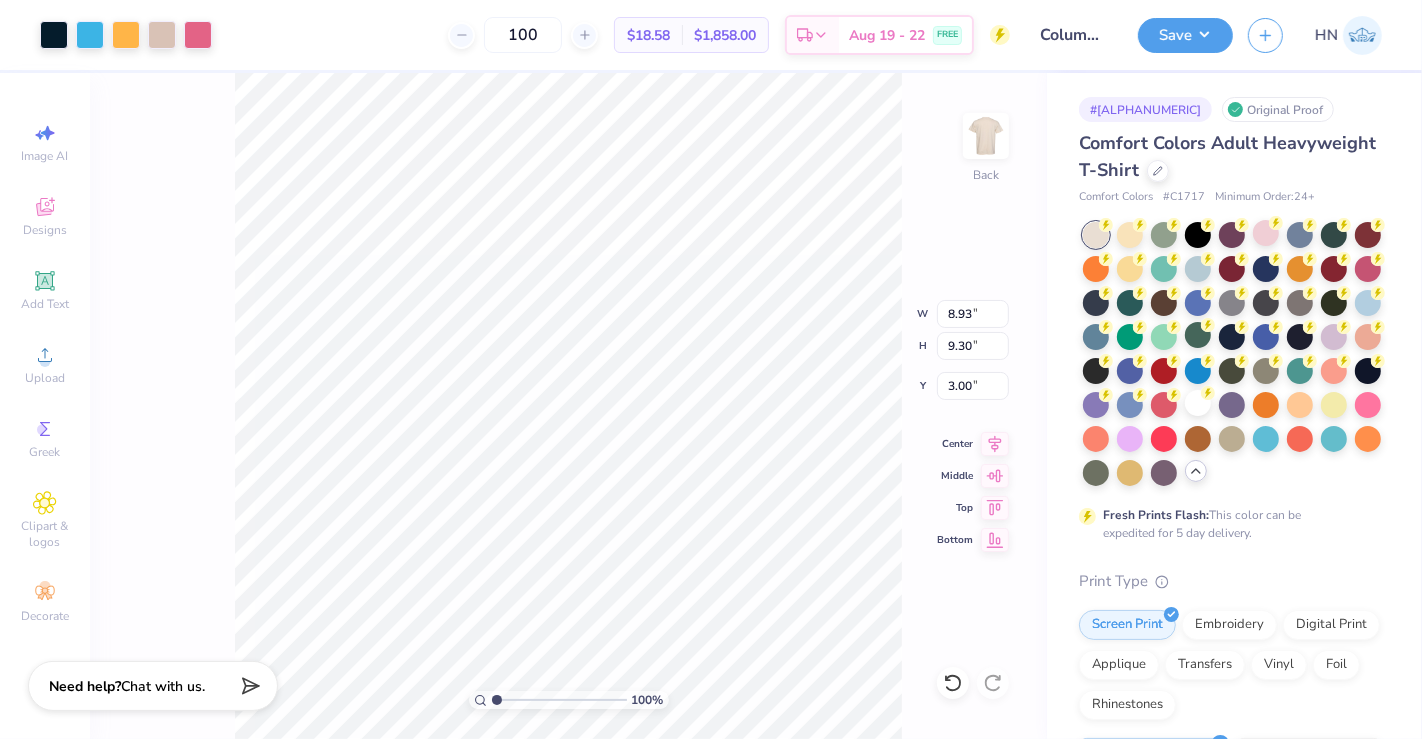 type on "8.93" 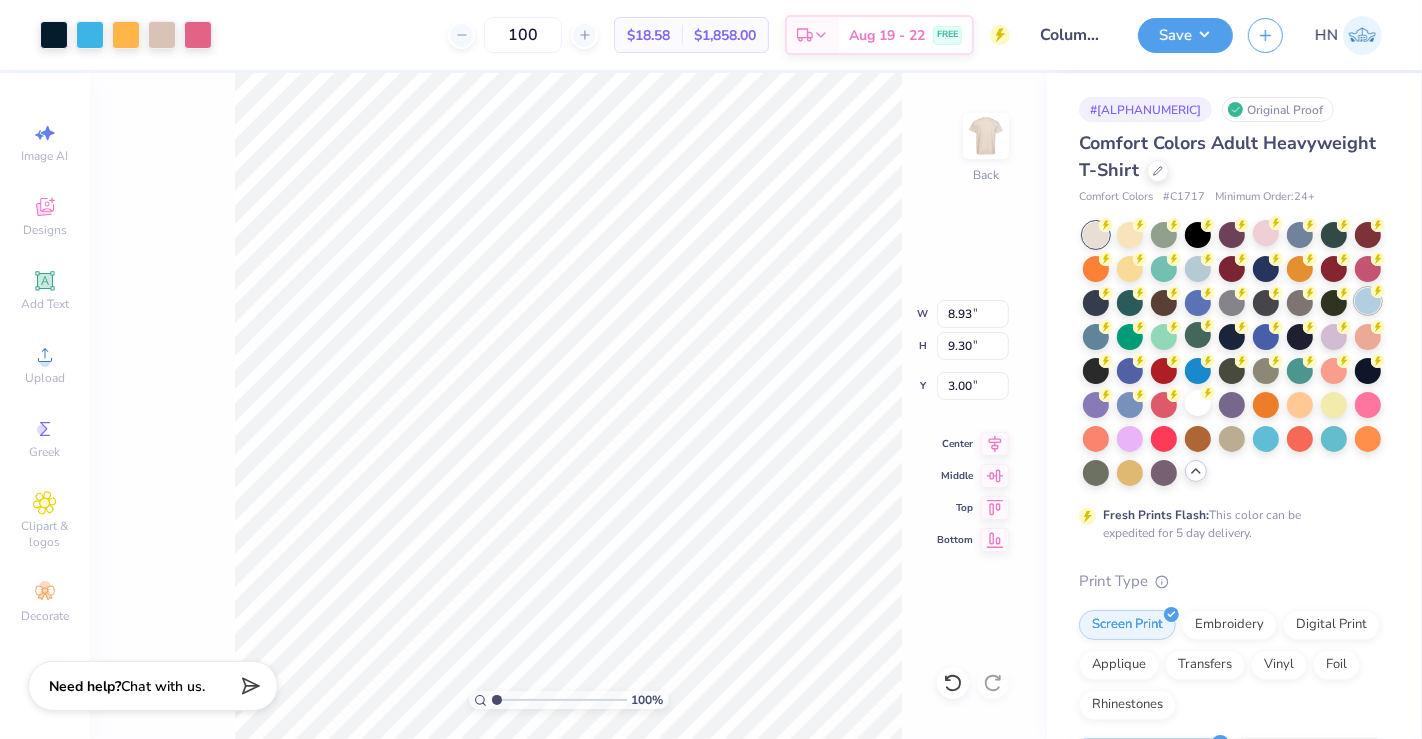click at bounding box center [1368, 301] 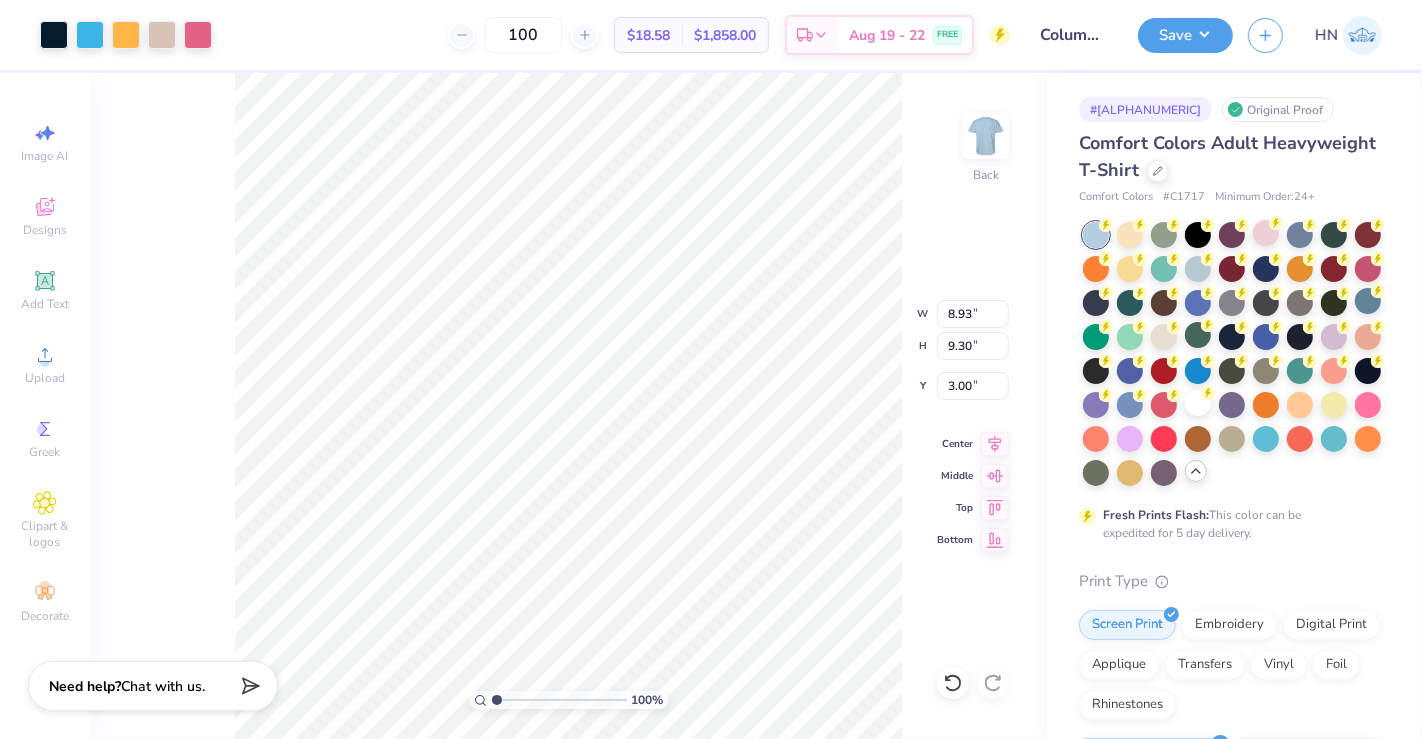 type on "2.76" 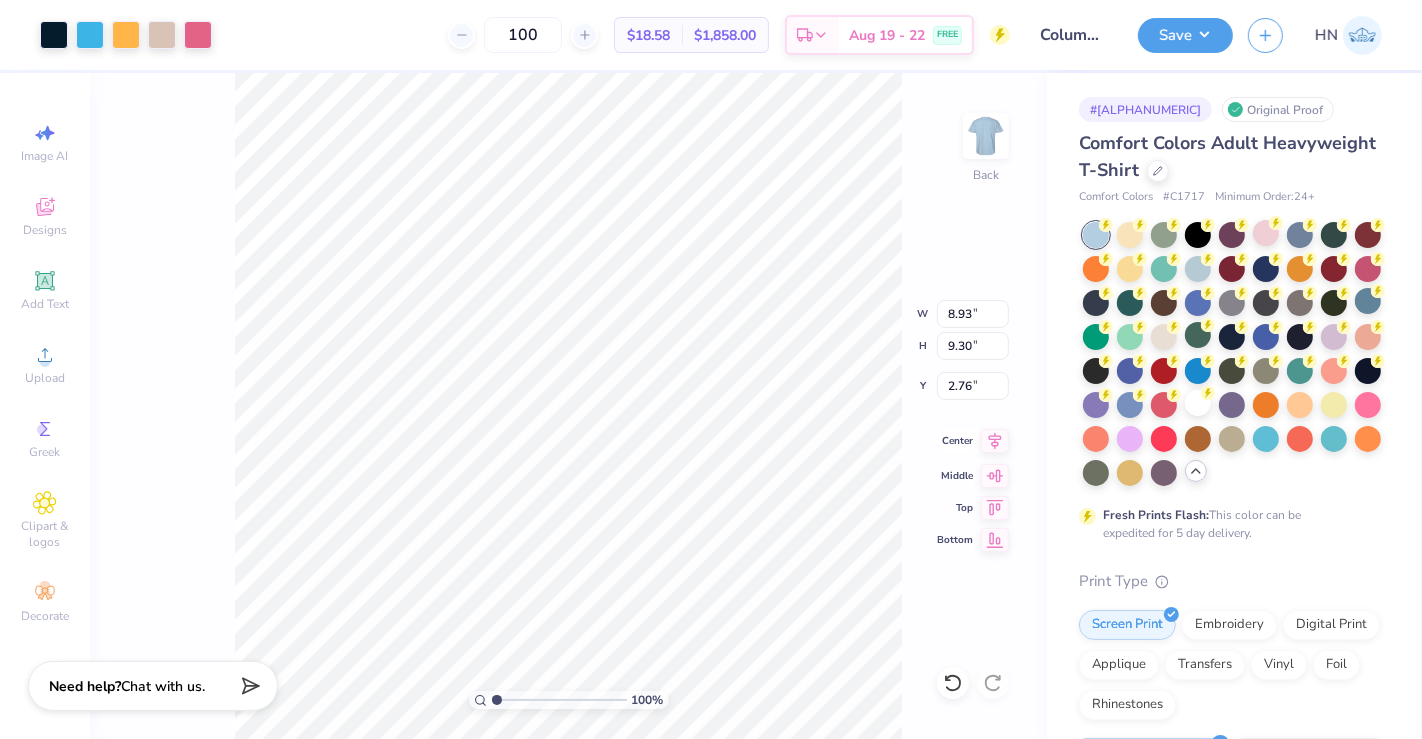 click 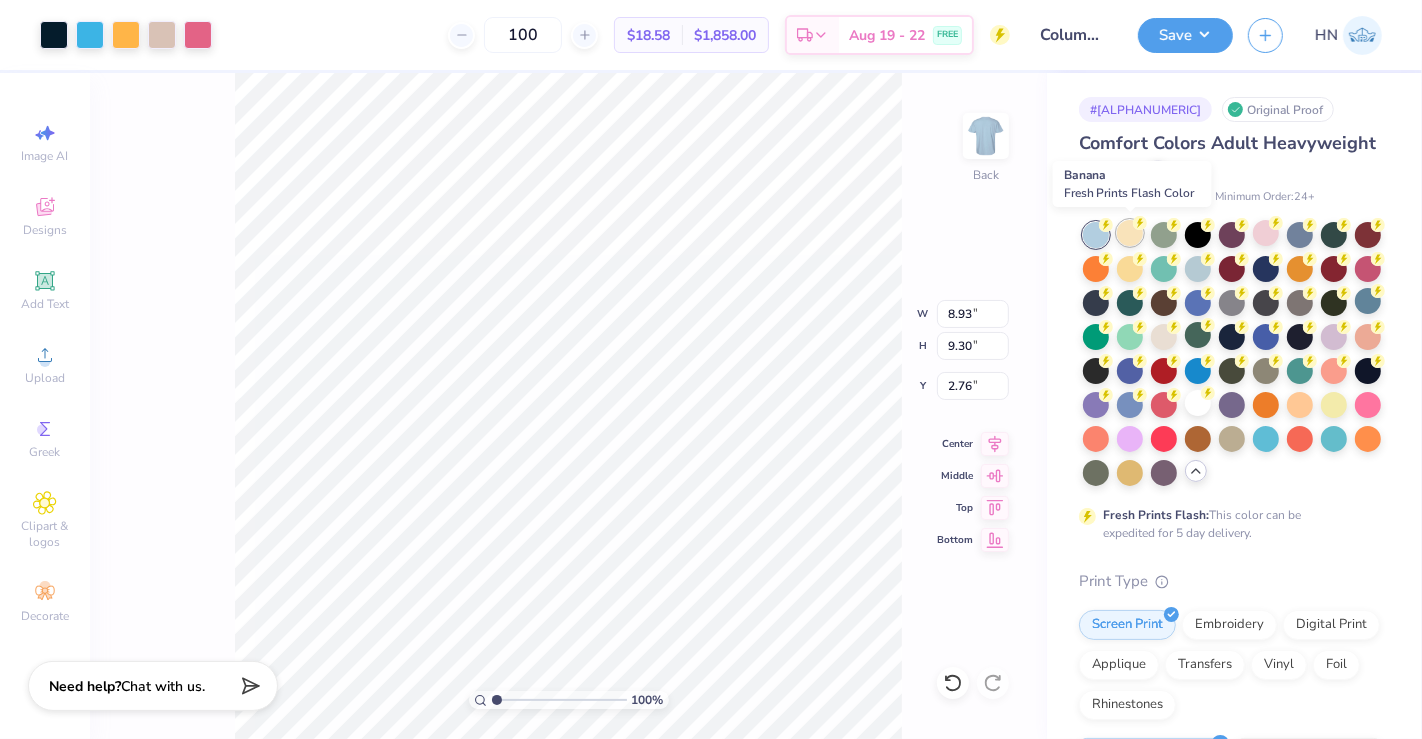 click 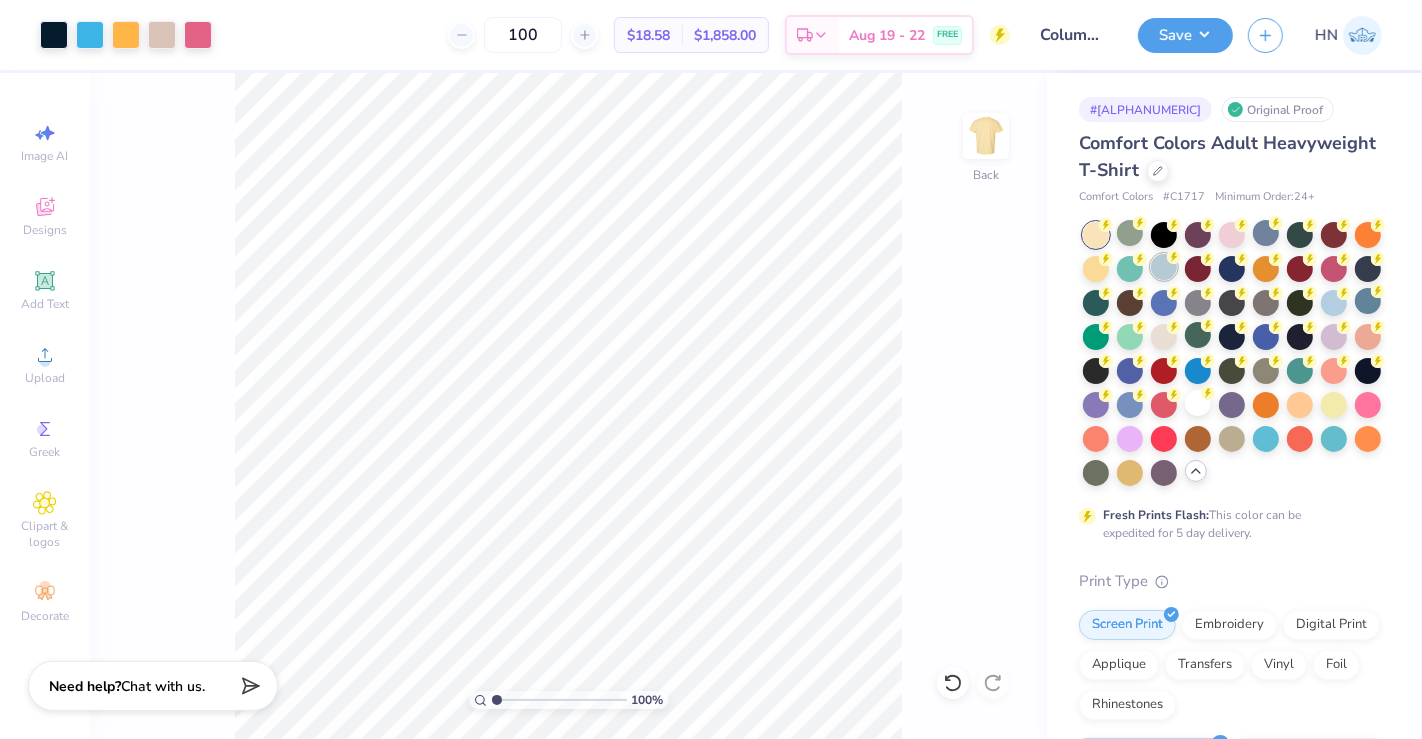 click at bounding box center (1164, 267) 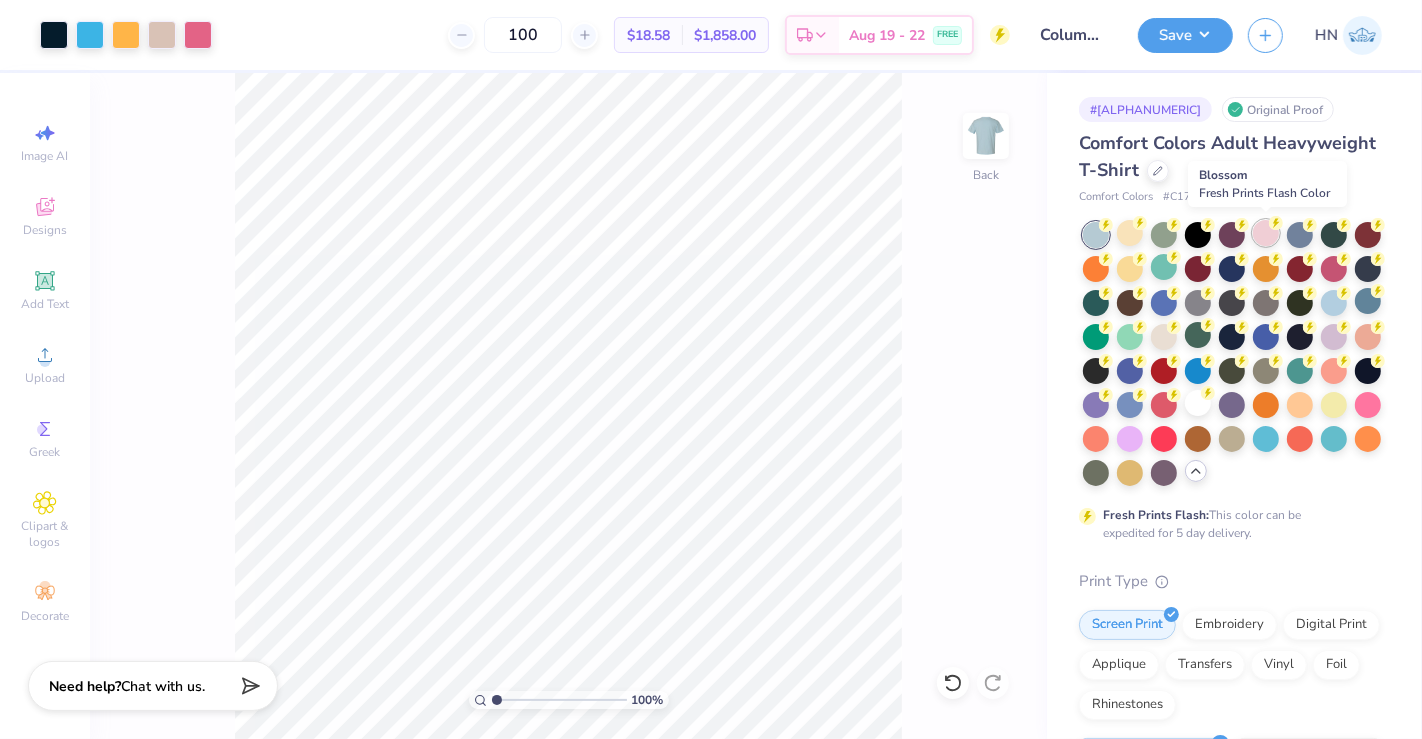click at bounding box center (1266, 233) 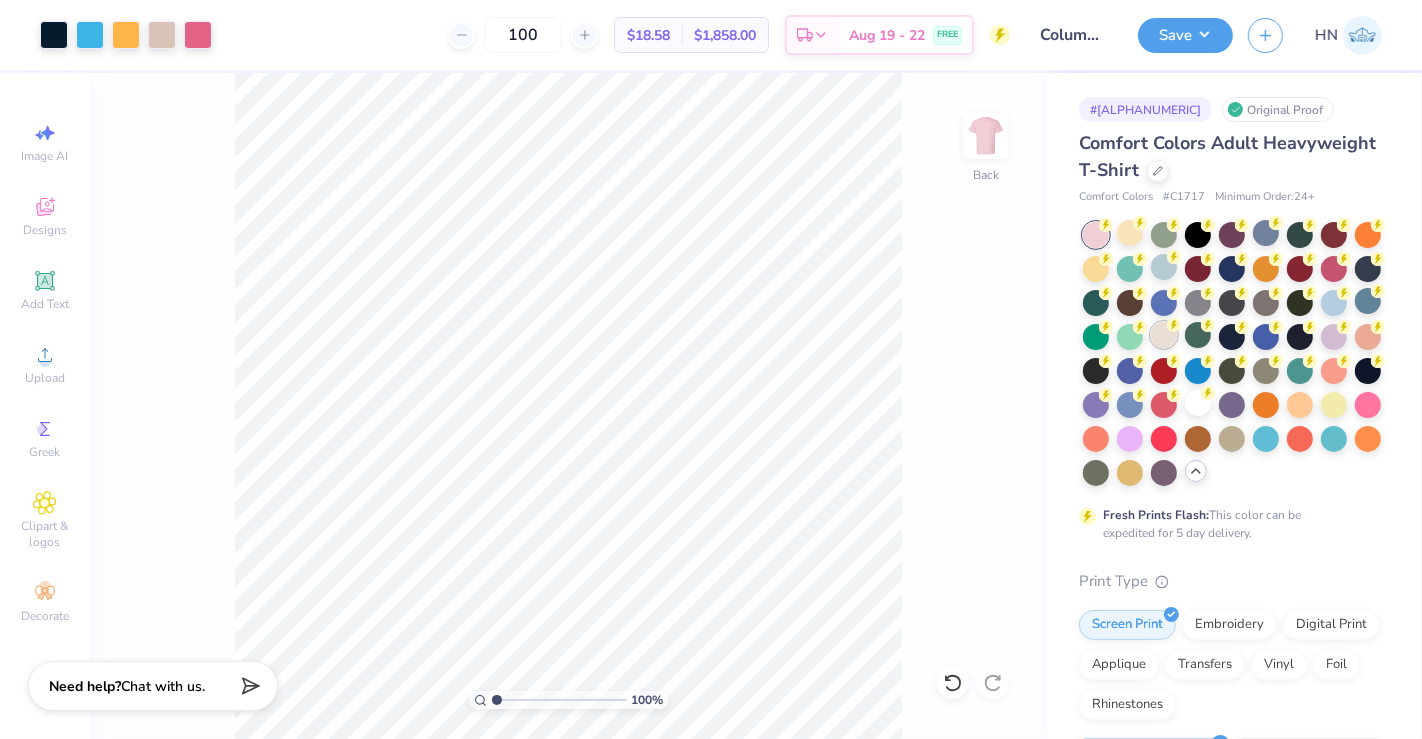 click 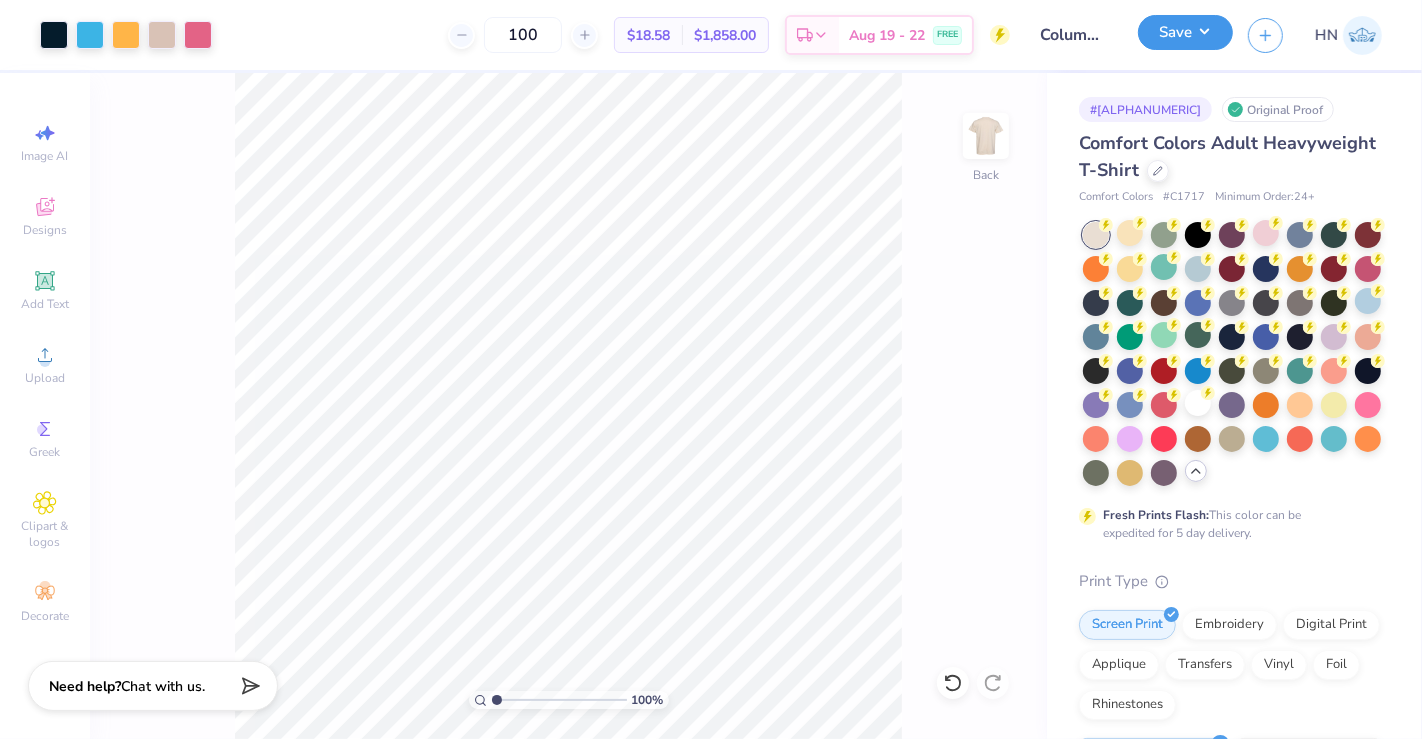 click on "Save" at bounding box center (1185, 32) 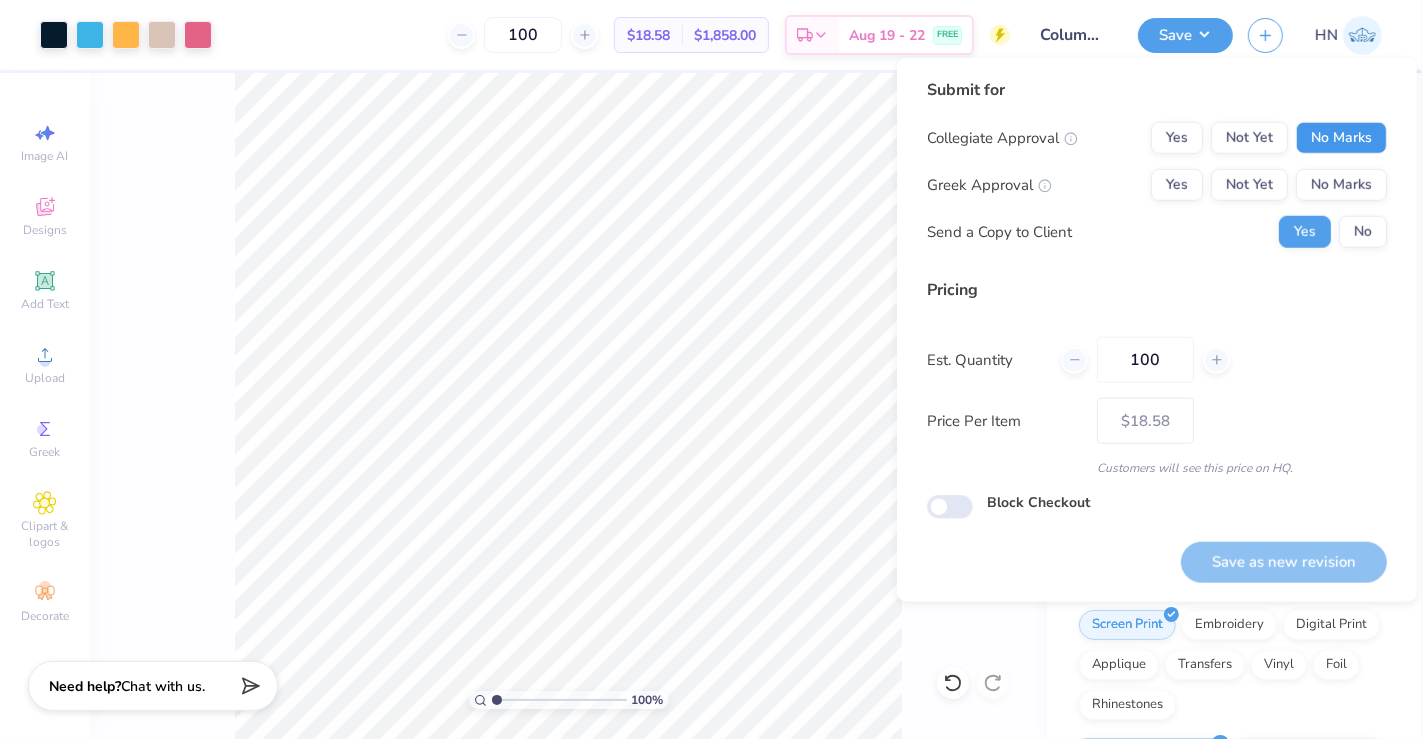 click on "No Marks" at bounding box center [1341, 138] 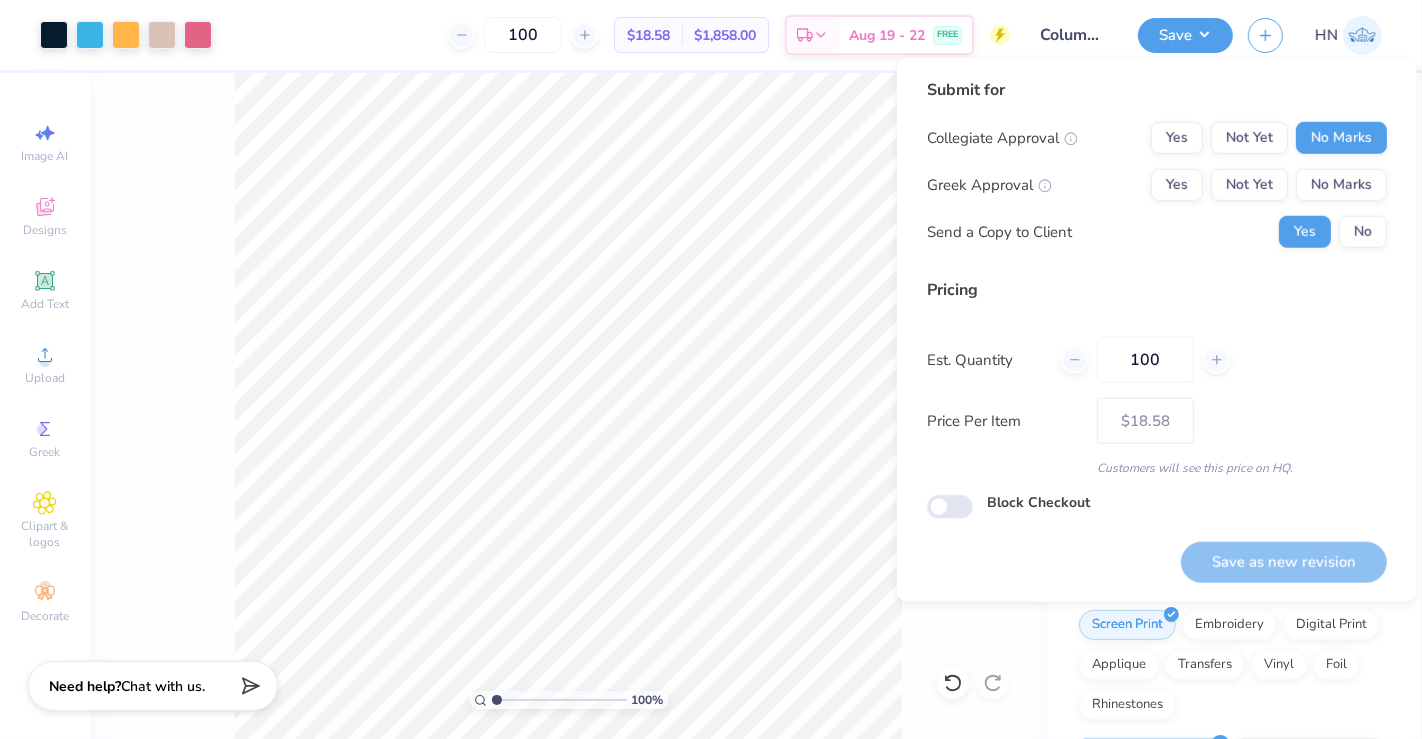 click on "No Marks" at bounding box center (1341, 185) 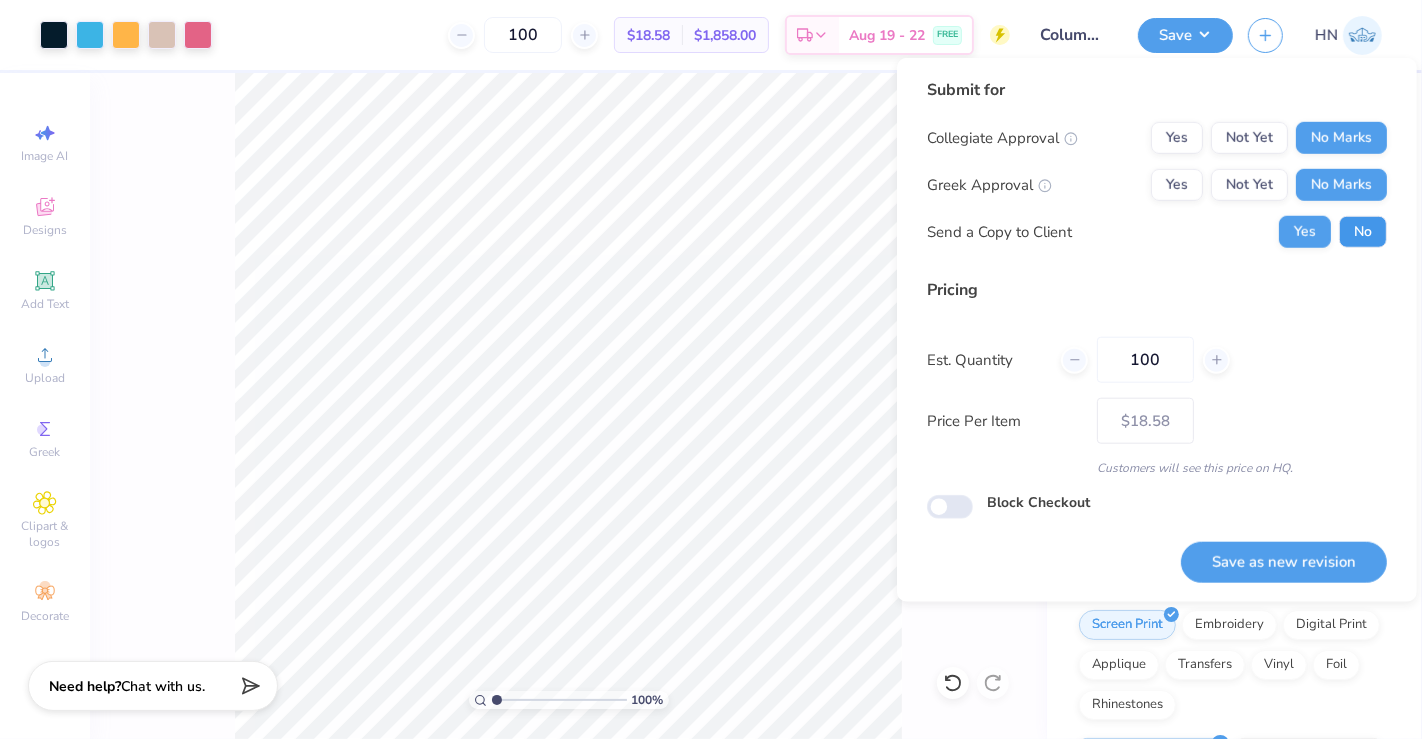 click on "No" at bounding box center (1363, 232) 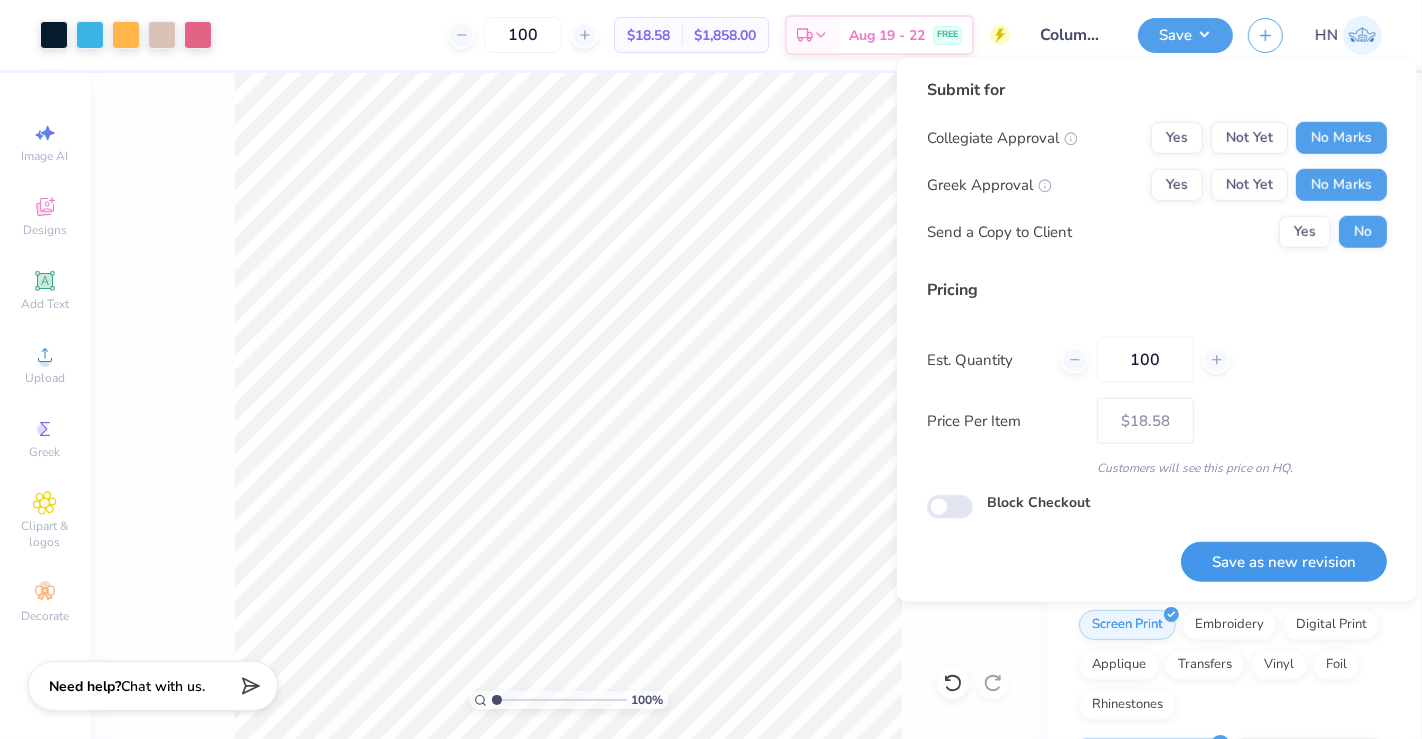 click on "Save as new revision" at bounding box center [1284, 562] 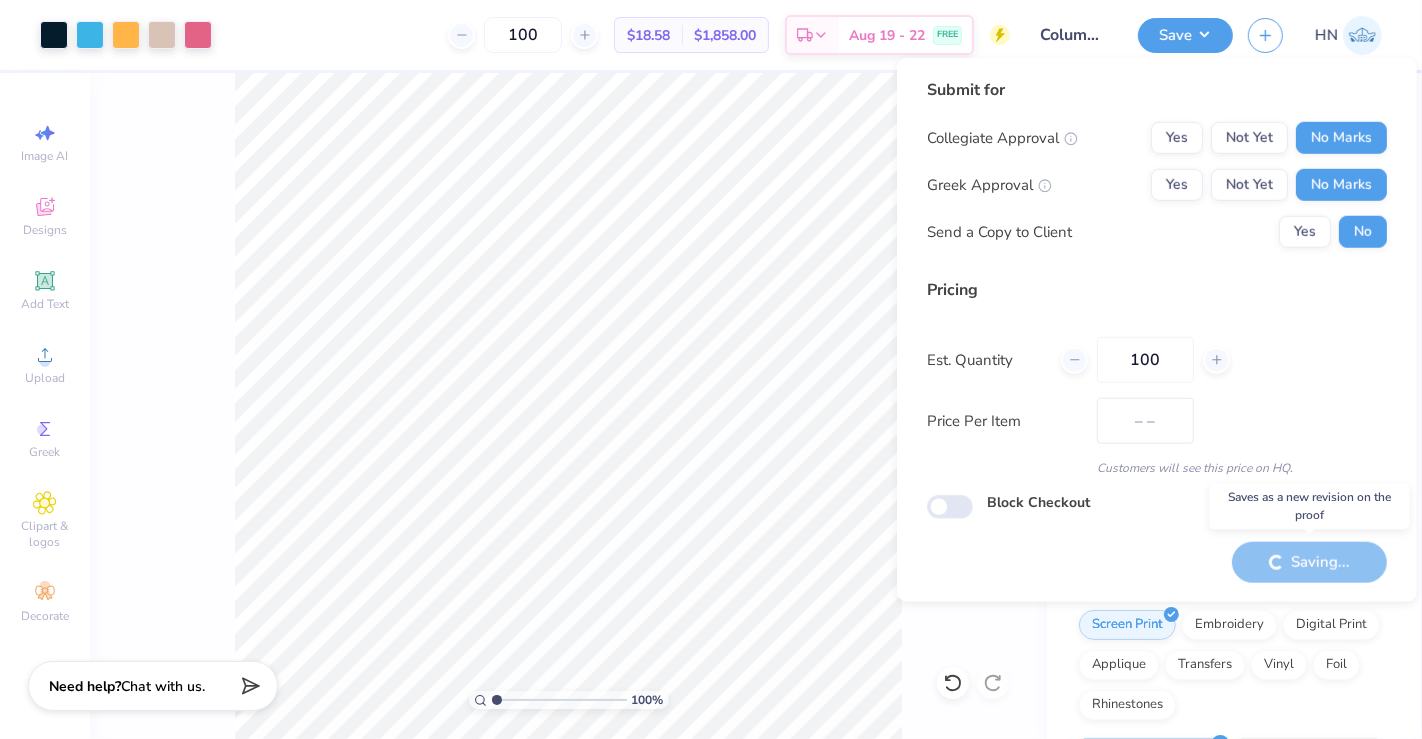 type on "$18.58" 